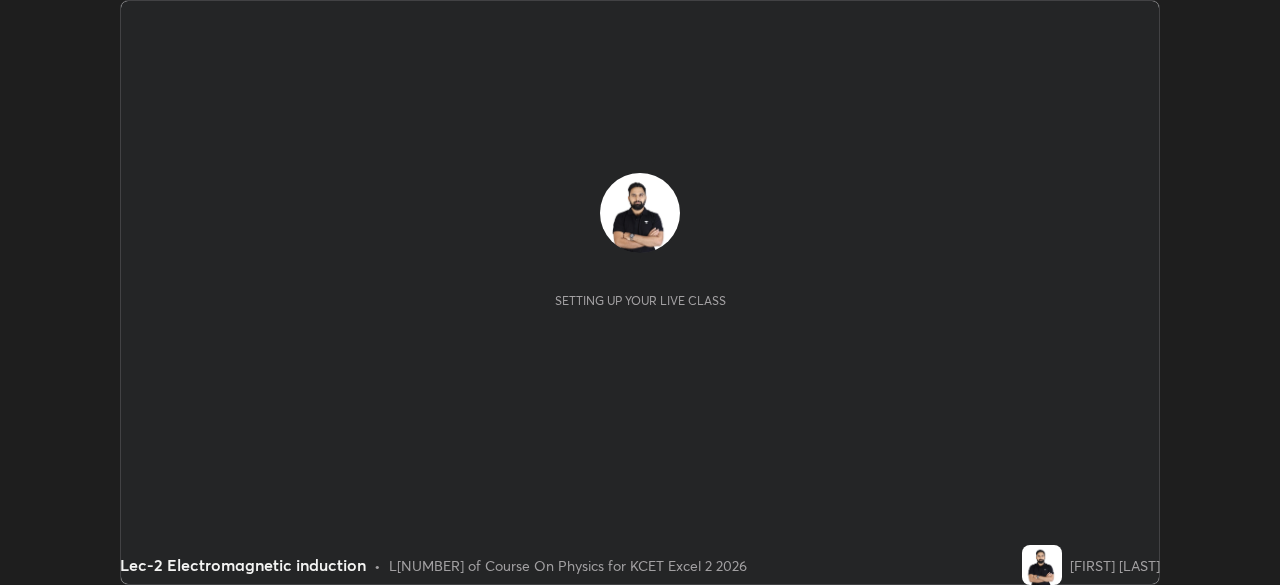 scroll, scrollTop: 0, scrollLeft: 0, axis: both 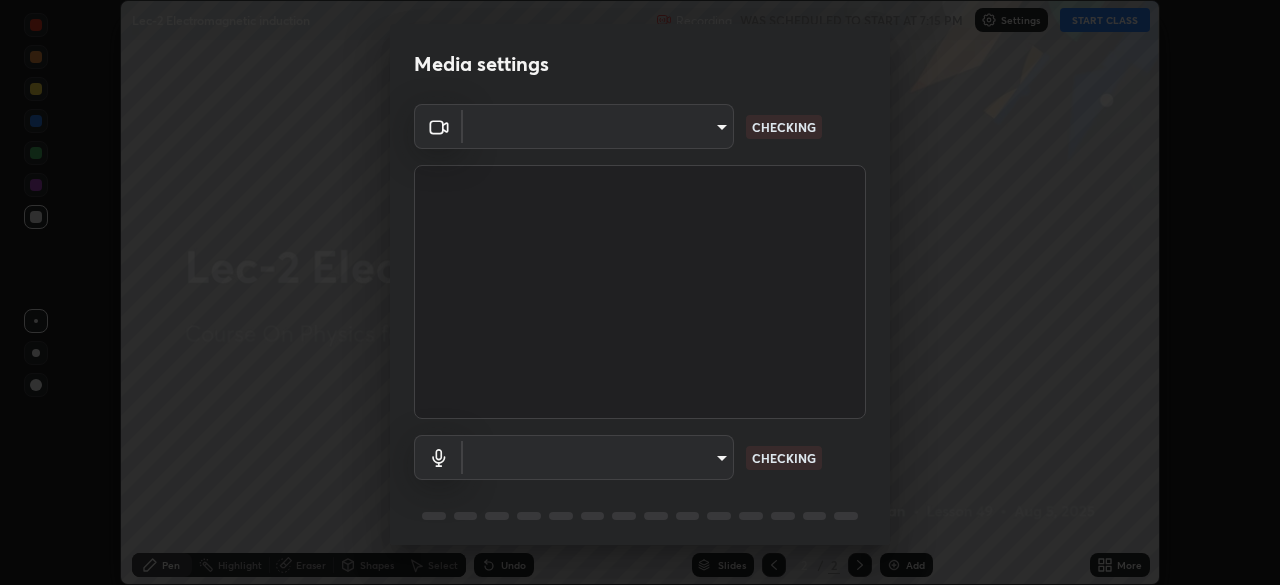 type on "d06bfa8f304afa3967ea8099af1d7ab49983dfb03d10ec62852b72a31e22bf4d" 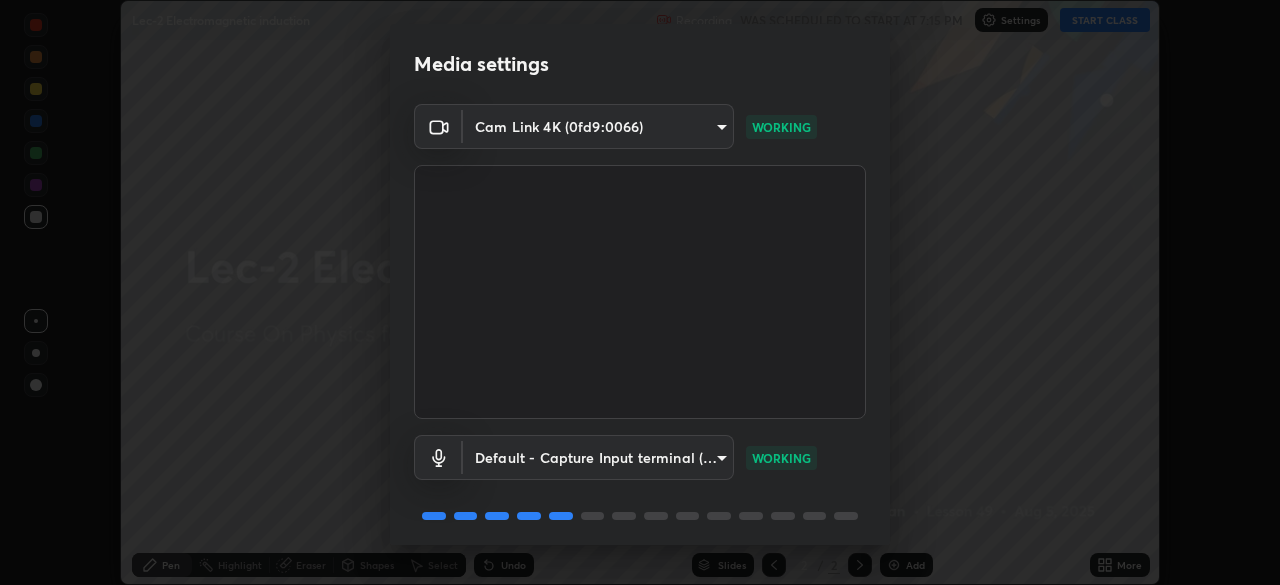 scroll, scrollTop: 71, scrollLeft: 0, axis: vertical 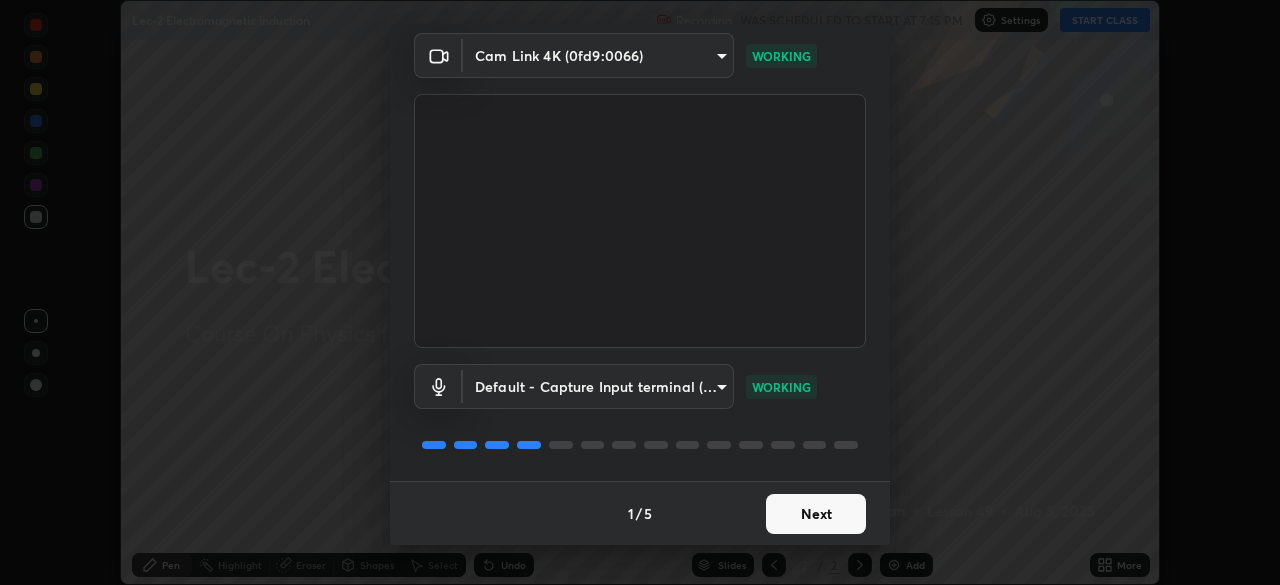 click on "Next" at bounding box center (816, 514) 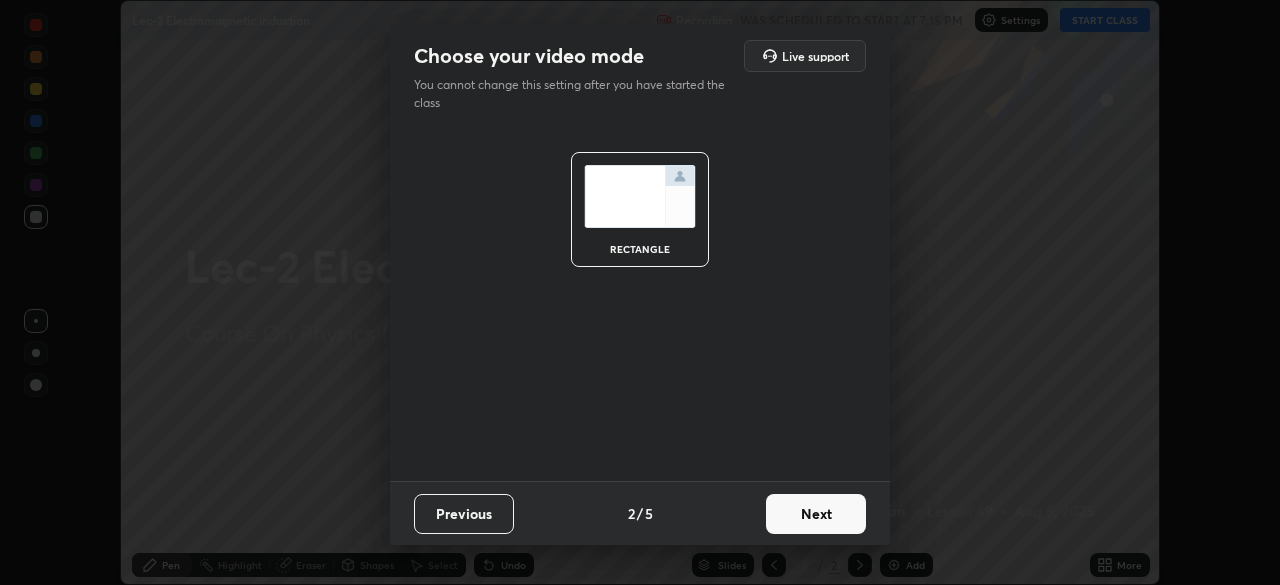 scroll, scrollTop: 0, scrollLeft: 0, axis: both 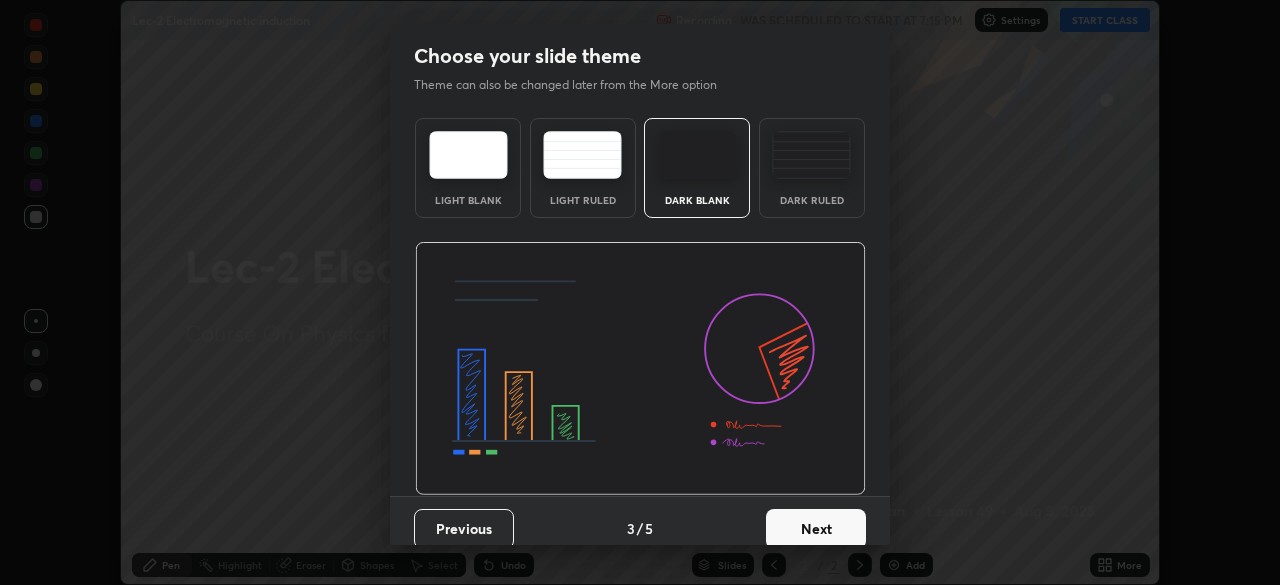 click on "Next" at bounding box center [816, 529] 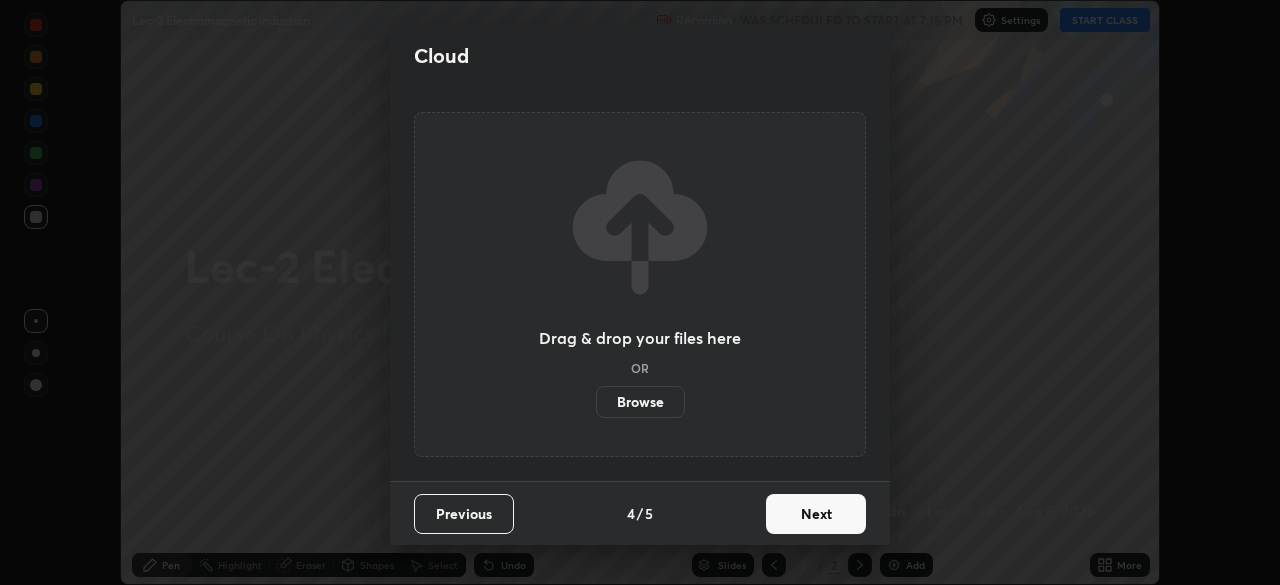 click on "Next" at bounding box center [816, 514] 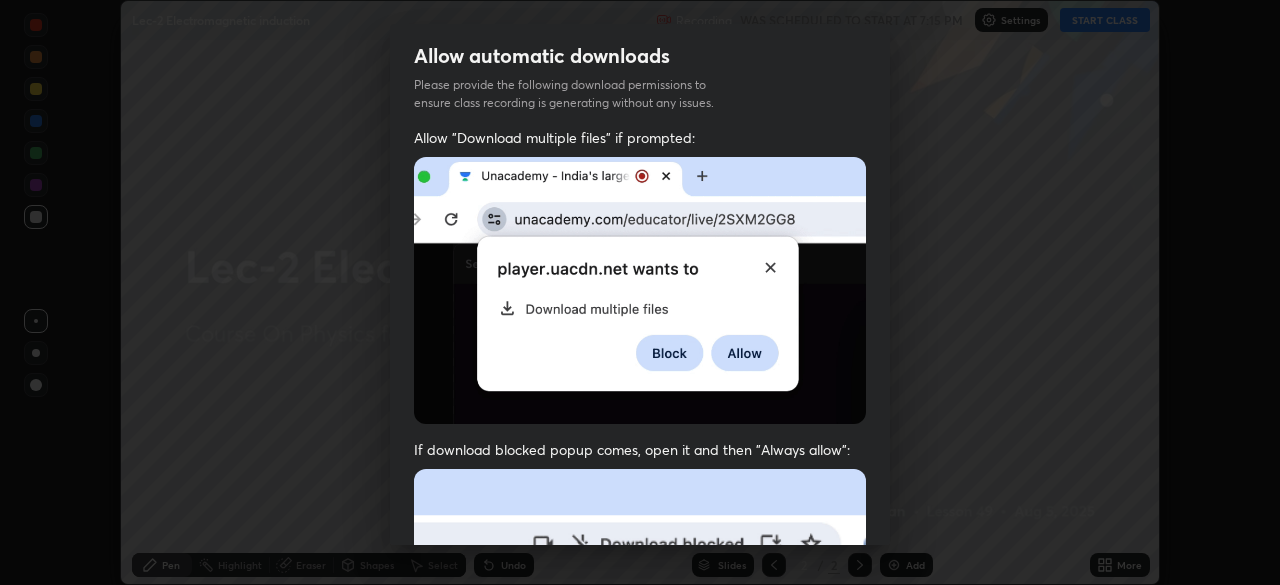click at bounding box center [640, 687] 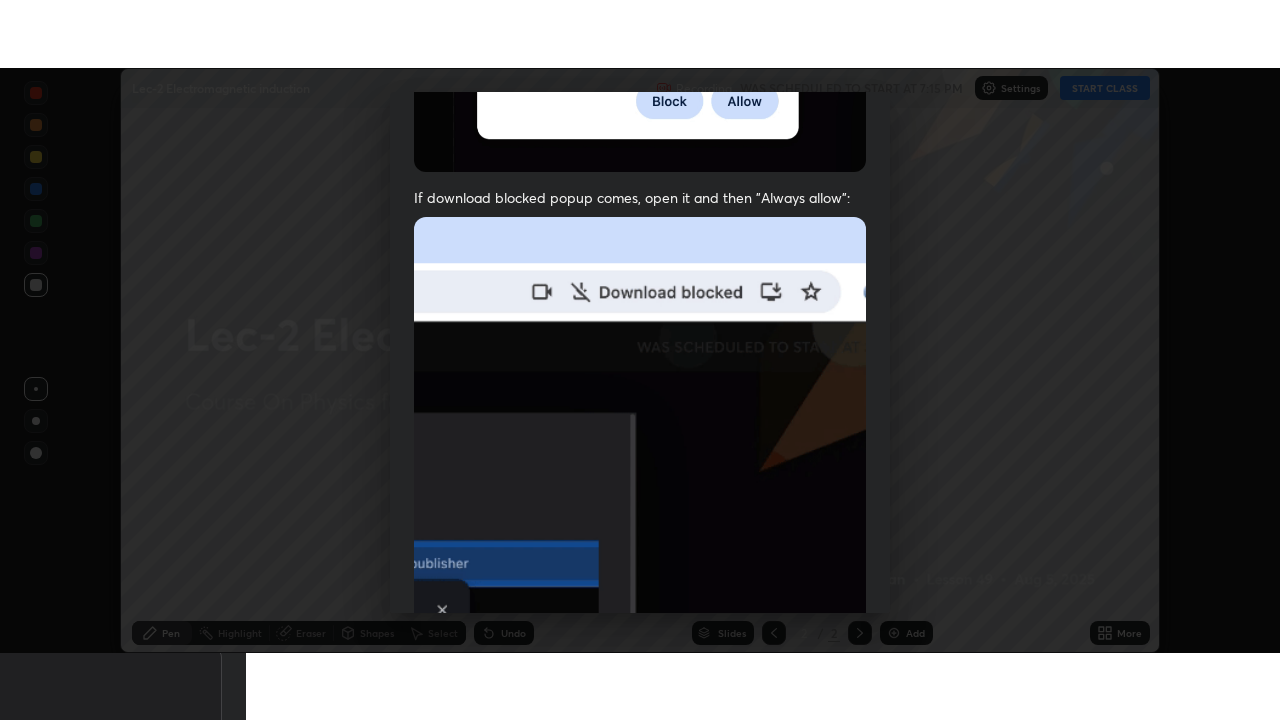 scroll, scrollTop: 479, scrollLeft: 0, axis: vertical 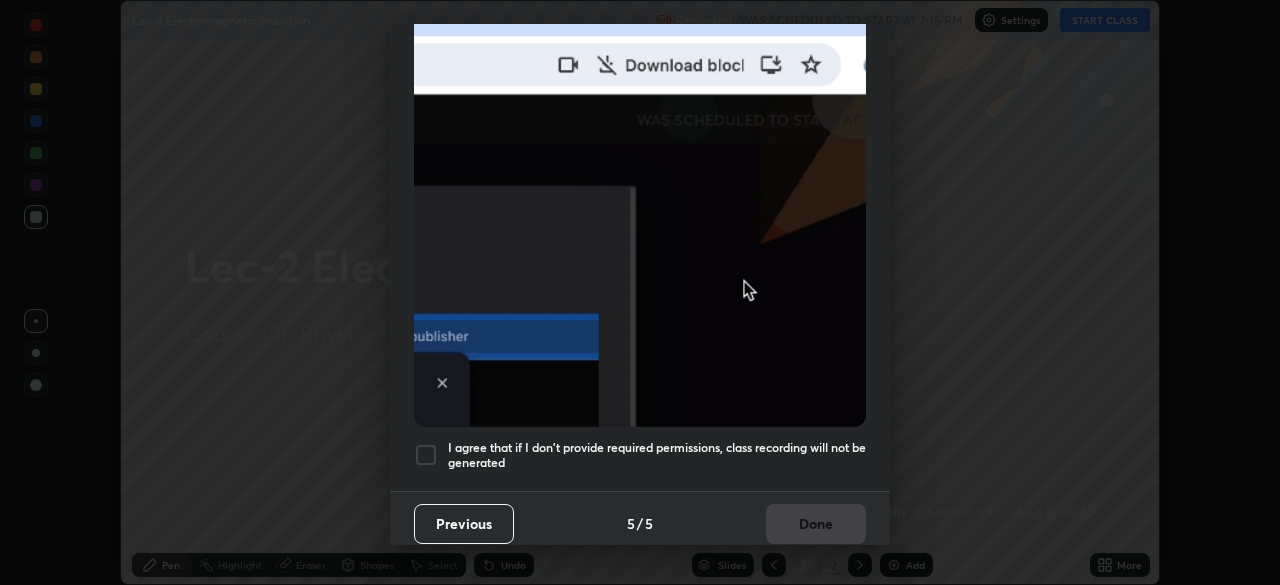 click at bounding box center (426, 455) 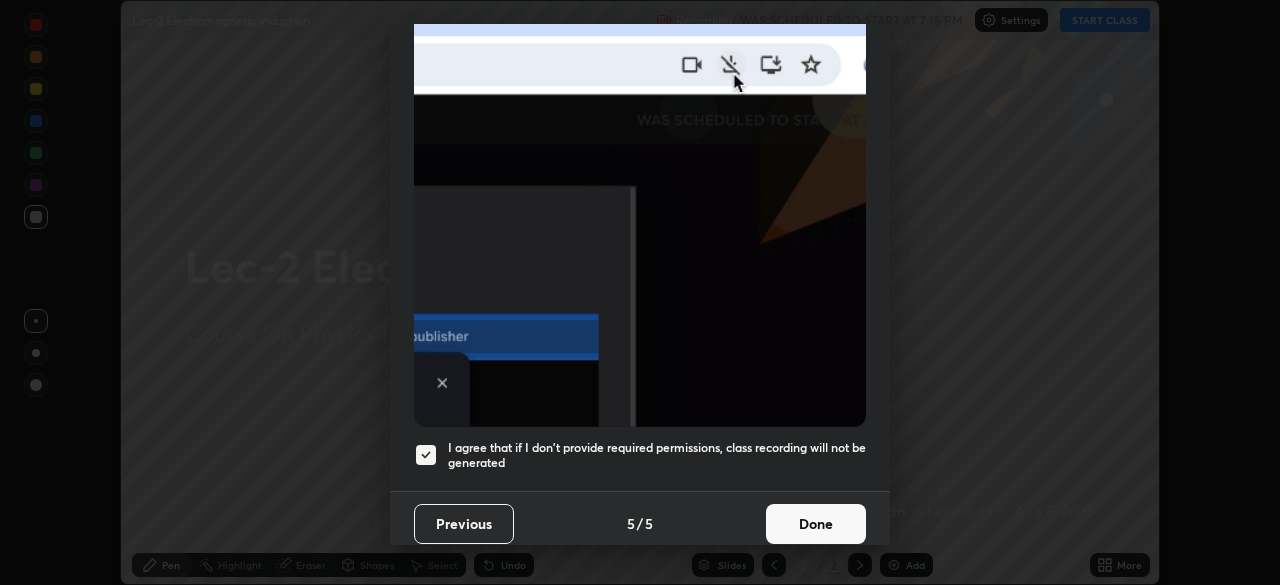 click on "Done" at bounding box center [816, 524] 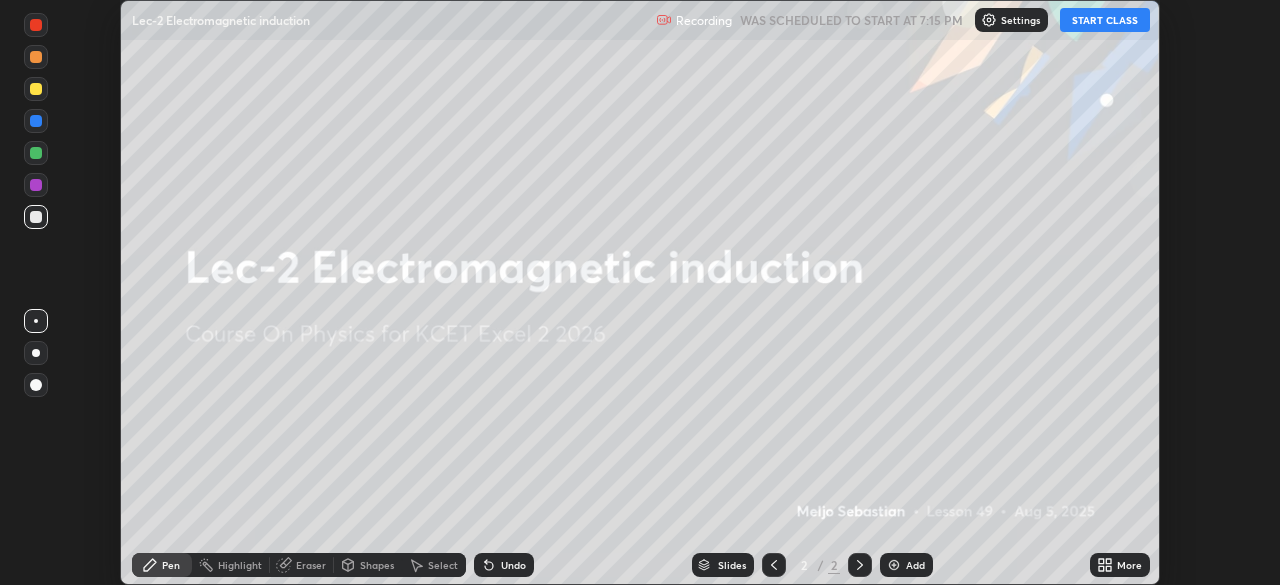click on "START CLASS" at bounding box center [1105, 20] 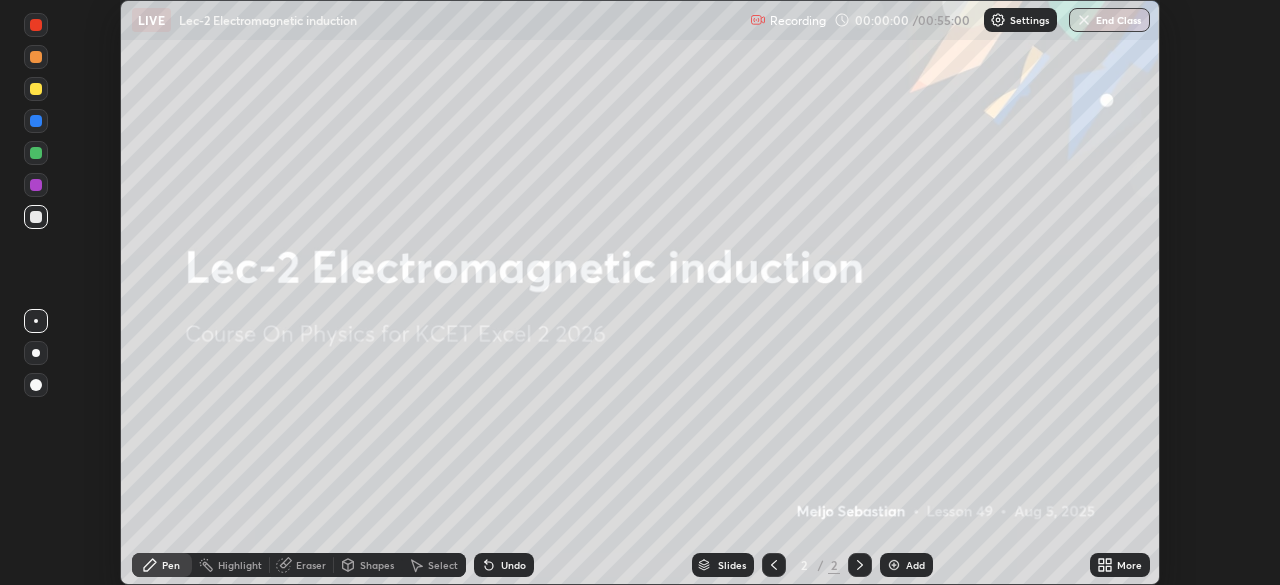 click 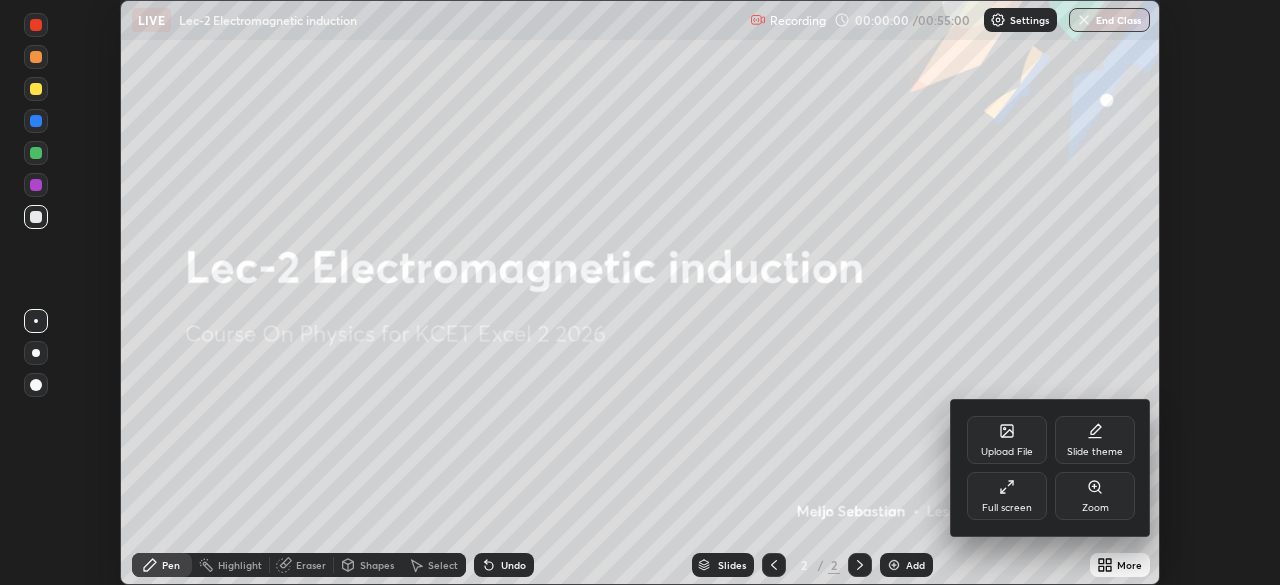 click on "Full screen" at bounding box center (1007, 496) 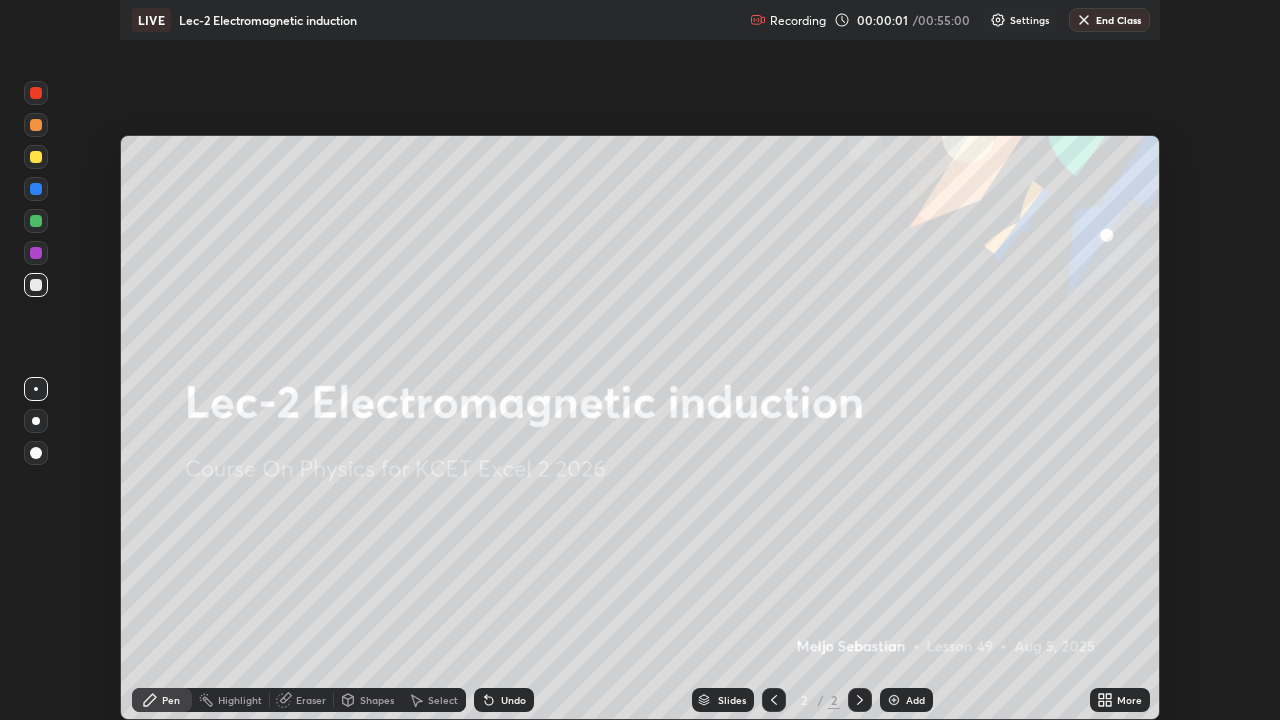scroll, scrollTop: 99280, scrollLeft: 98720, axis: both 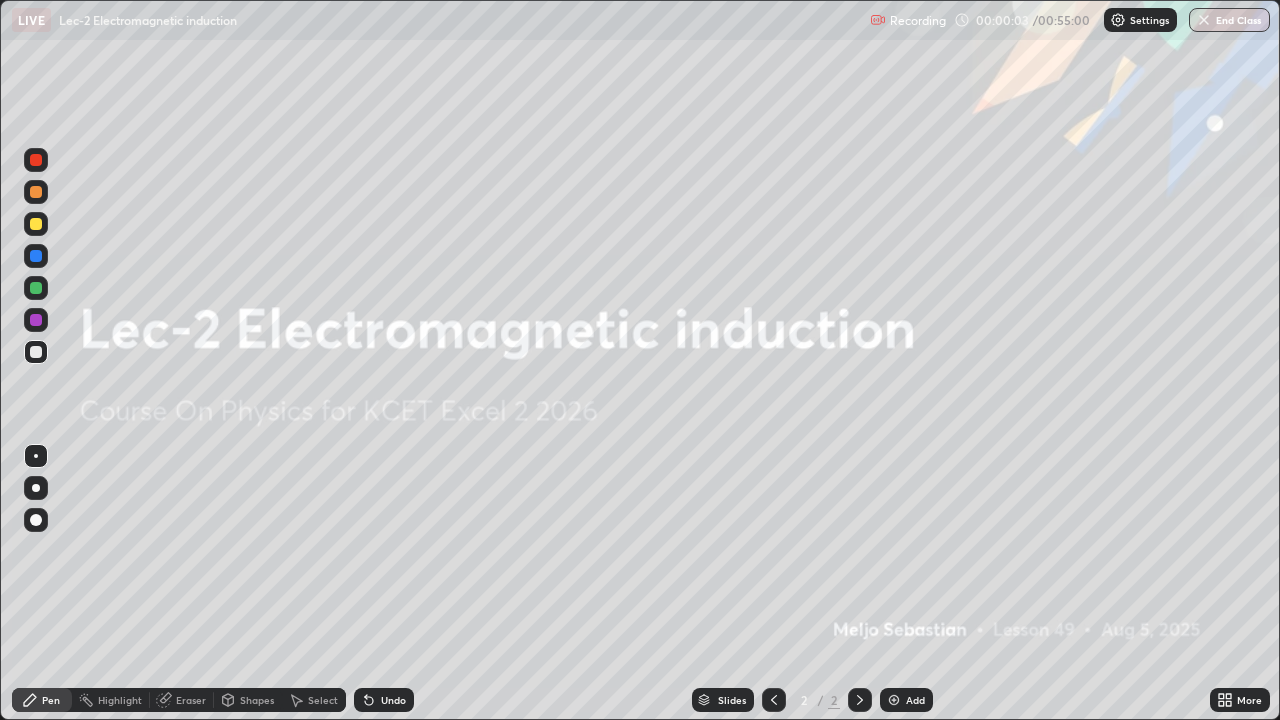 click at bounding box center (894, 700) 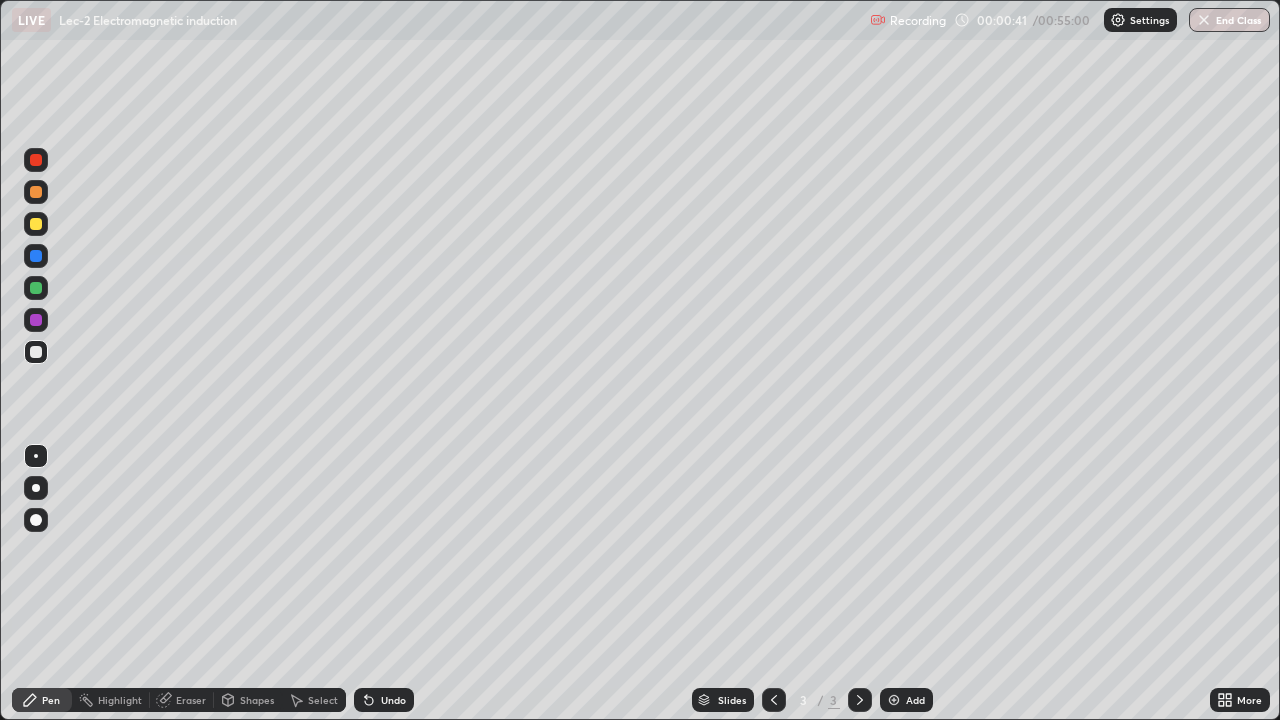 click at bounding box center (36, 224) 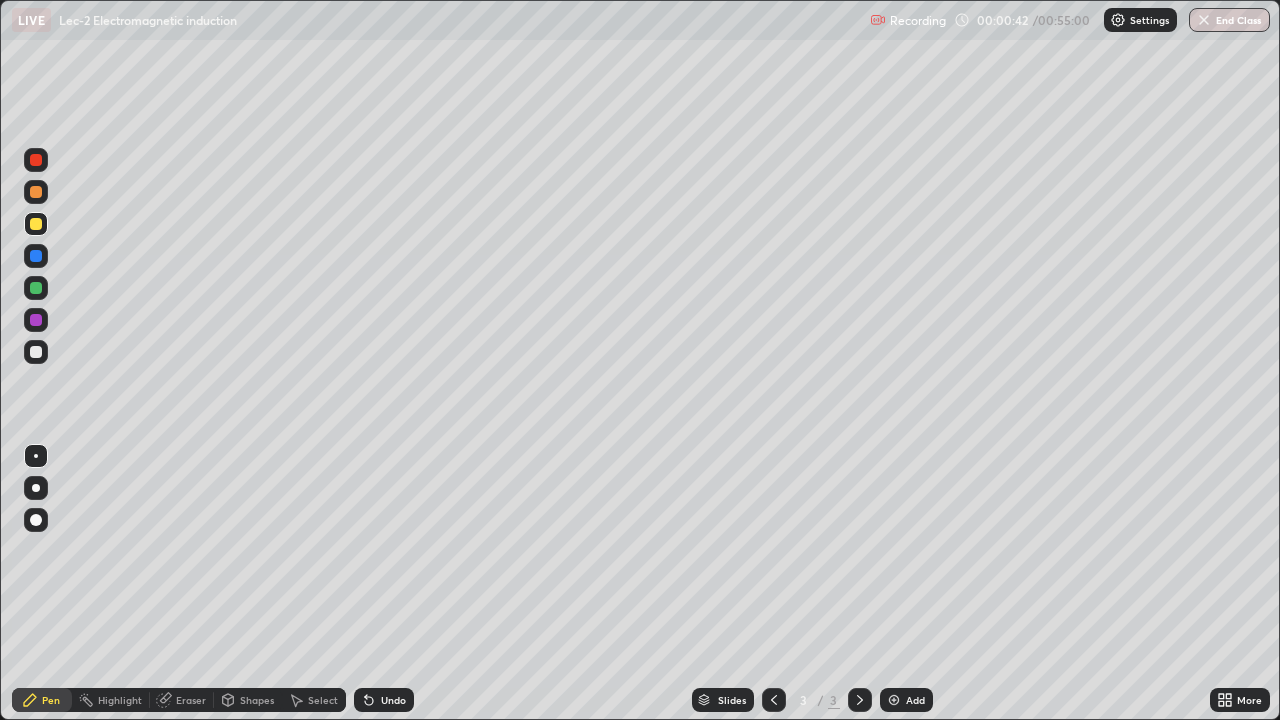 click at bounding box center (36, 288) 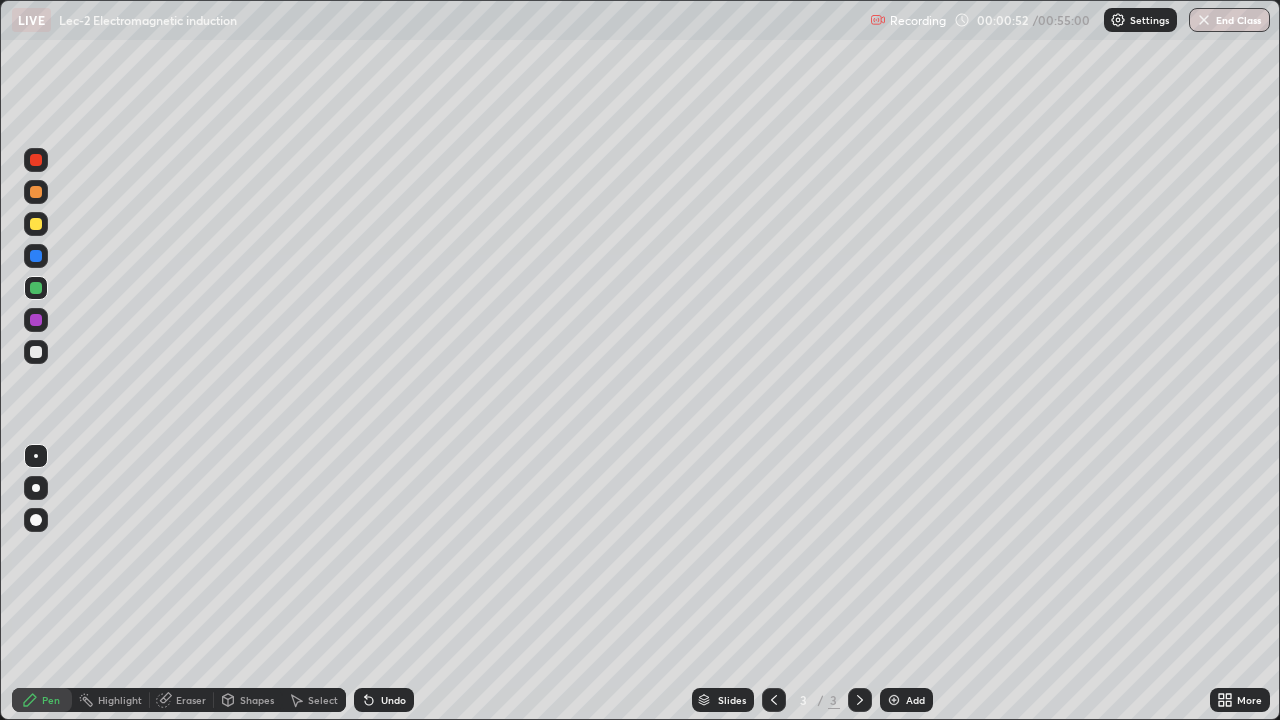 click on "Undo" at bounding box center [384, 700] 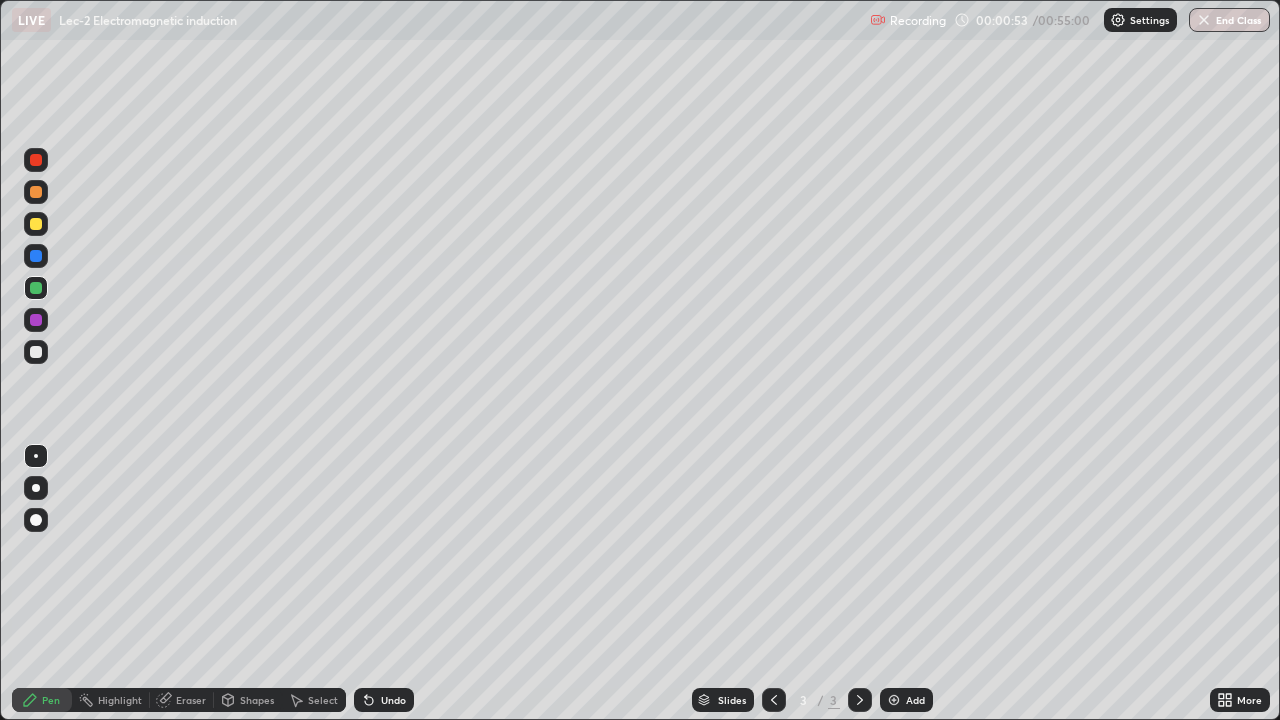 click on "Undo" at bounding box center [393, 700] 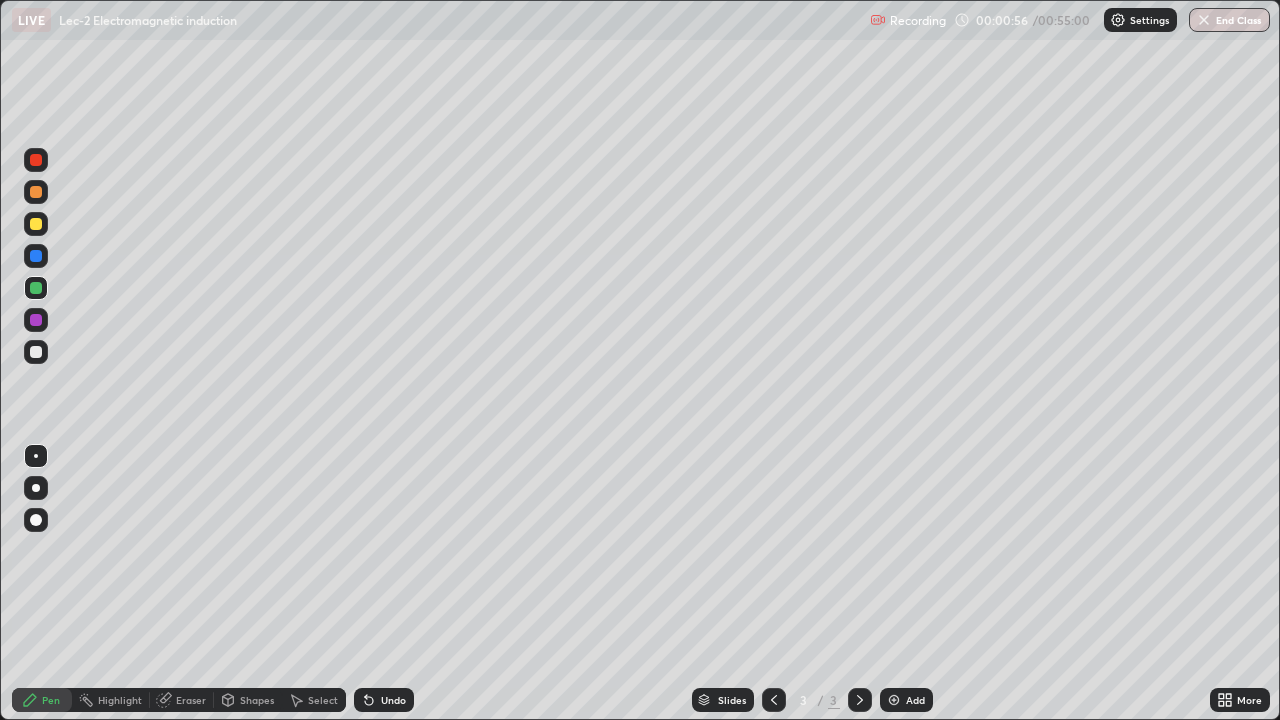 click on "Select" at bounding box center [323, 700] 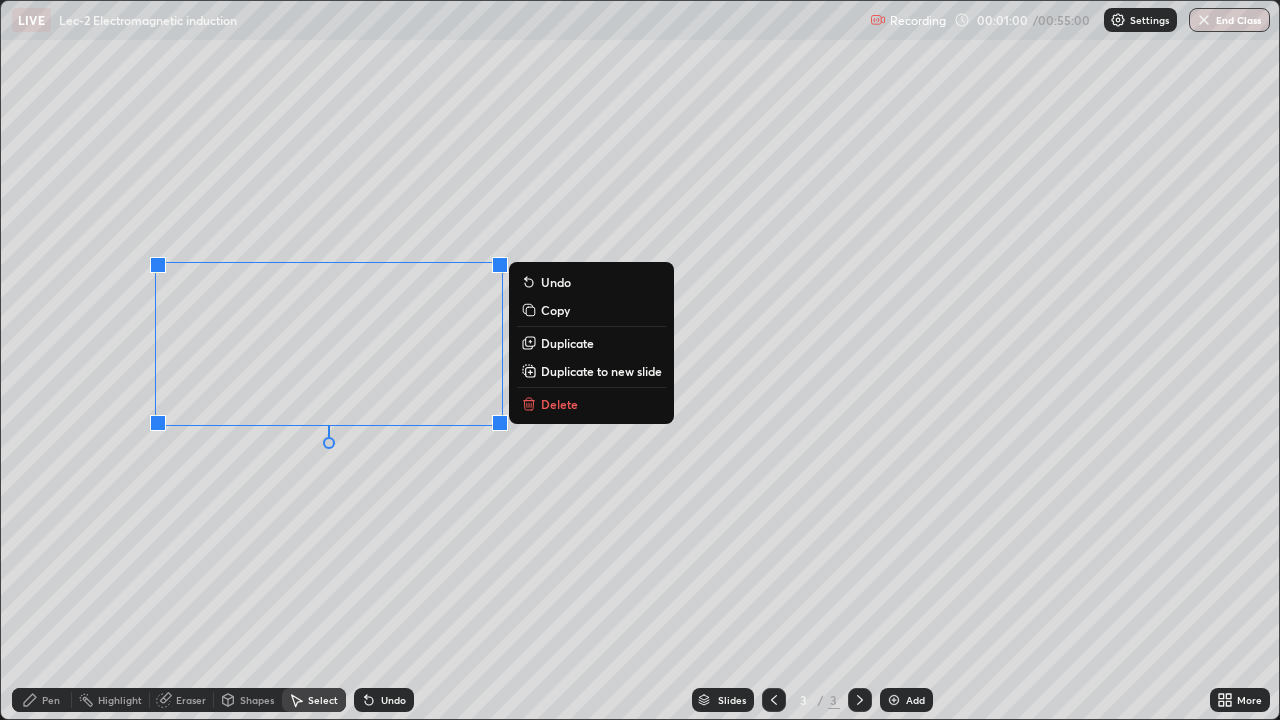 click on "Duplicate to new slide" at bounding box center [601, 371] 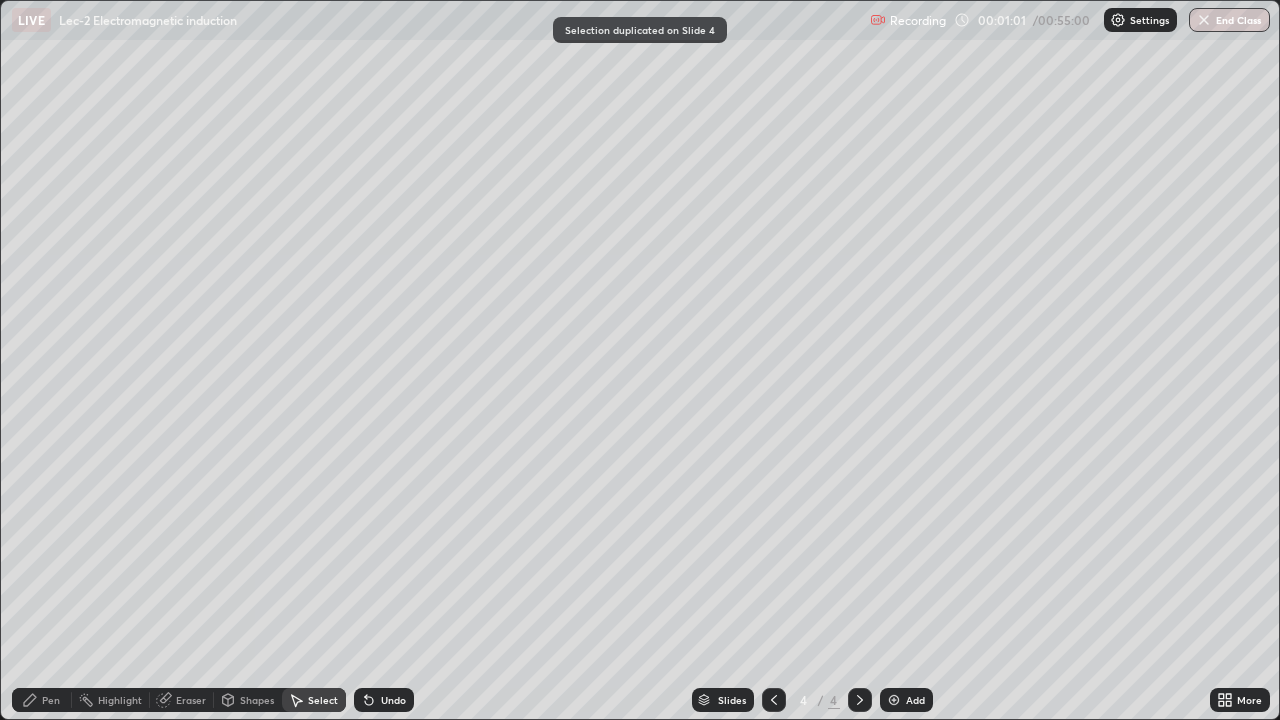 click on "Select" at bounding box center (323, 700) 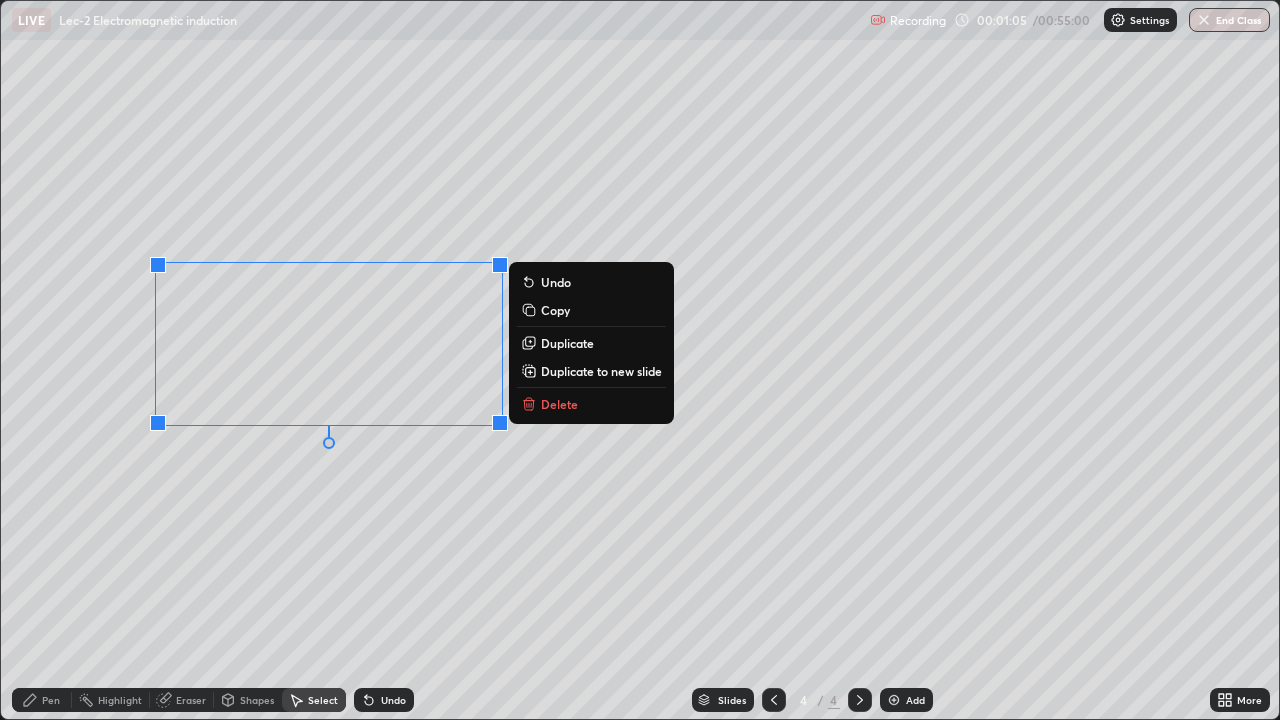 click on "Duplicate" at bounding box center [567, 343] 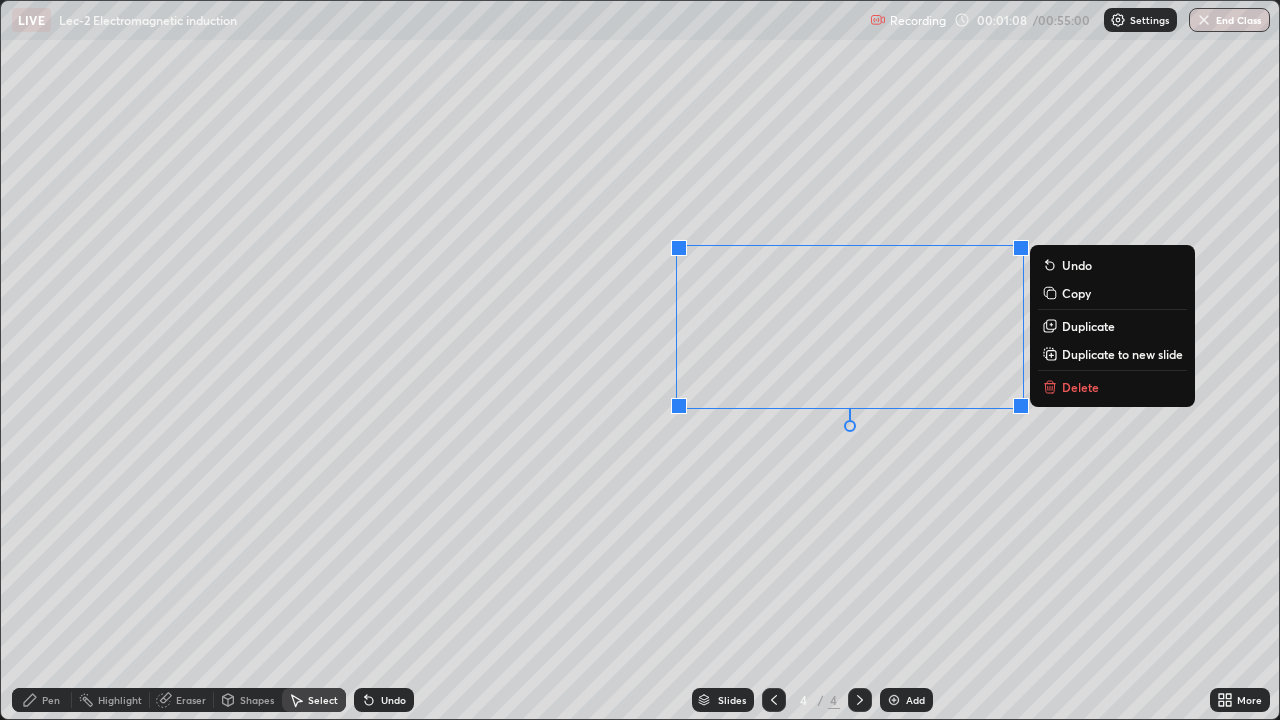 click on "Duplicate" at bounding box center (1088, 326) 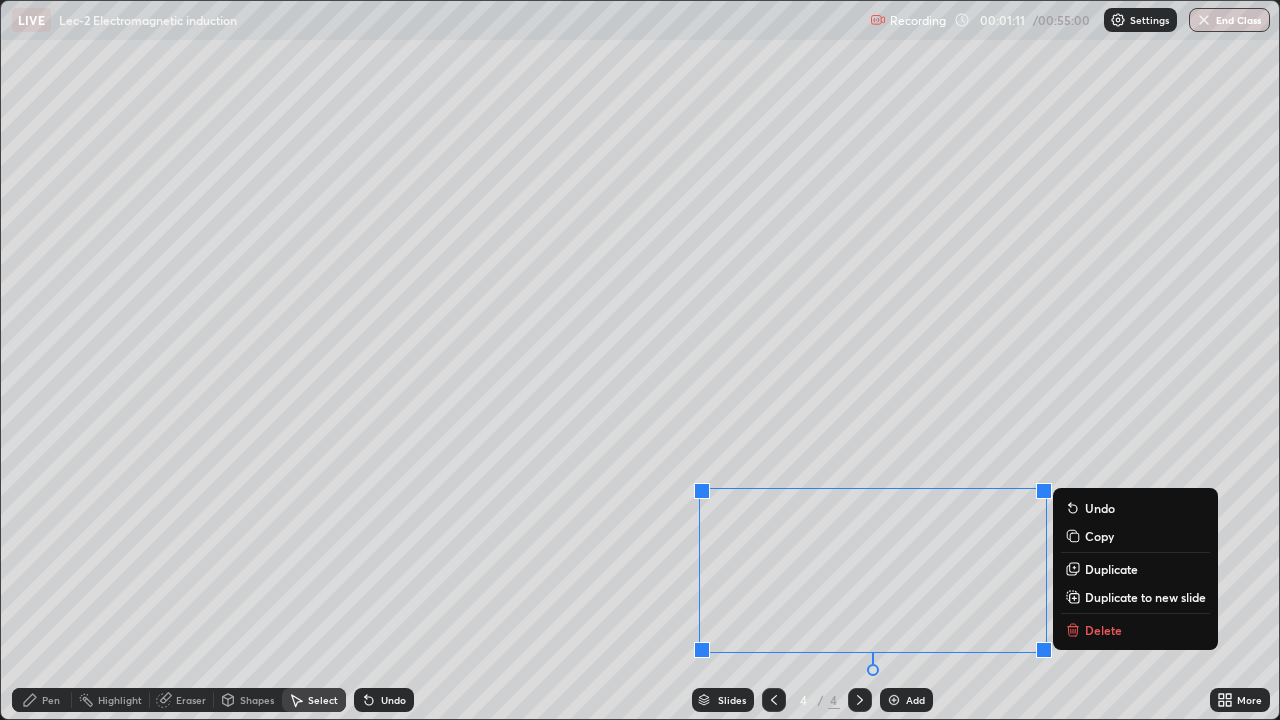 click on "Duplicate" at bounding box center [1111, 569] 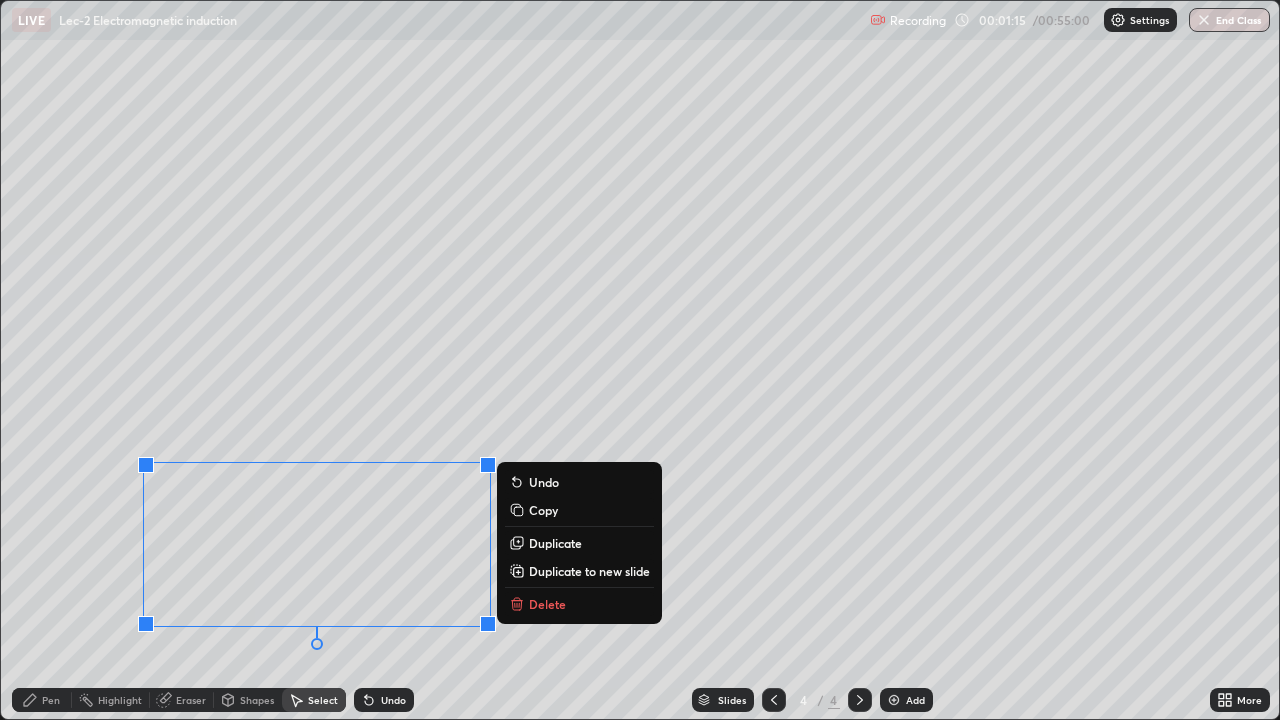 click on "0 ° Undo Copy Duplicate Duplicate to new slide Delete" at bounding box center [640, 360] 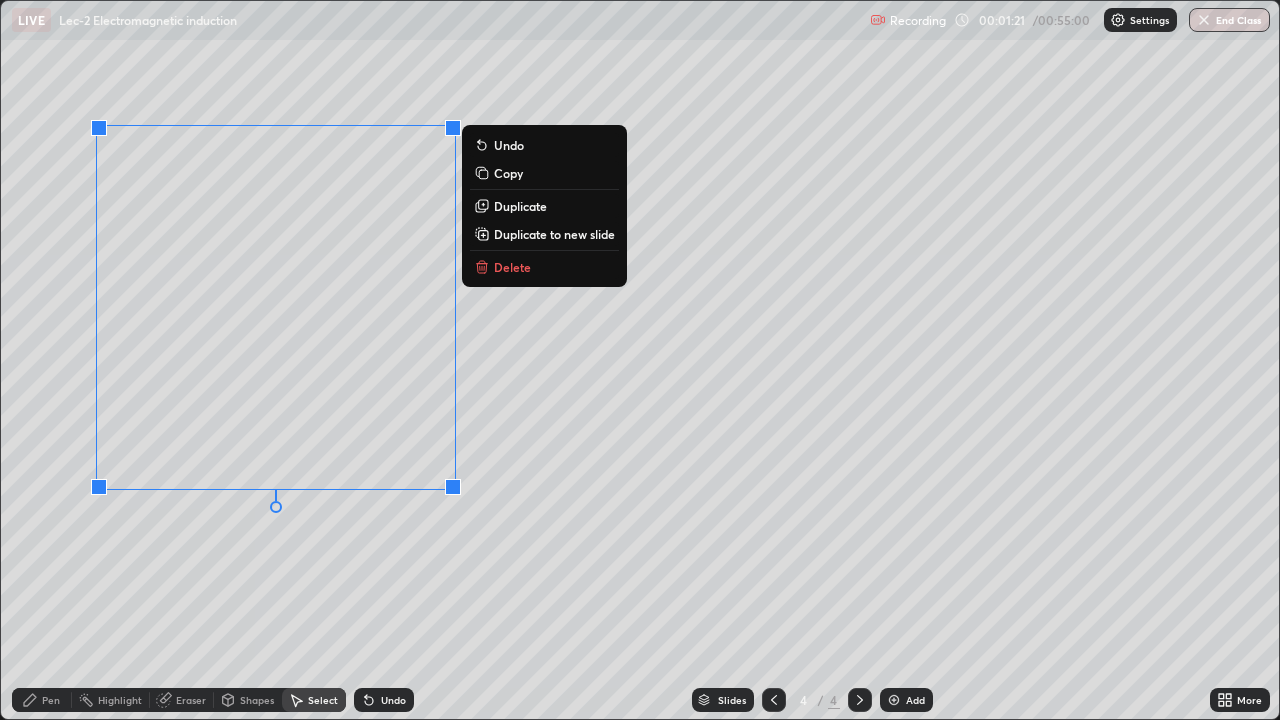 click on "0 ° Undo Copy Duplicate Duplicate to new slide Delete" at bounding box center [640, 360] 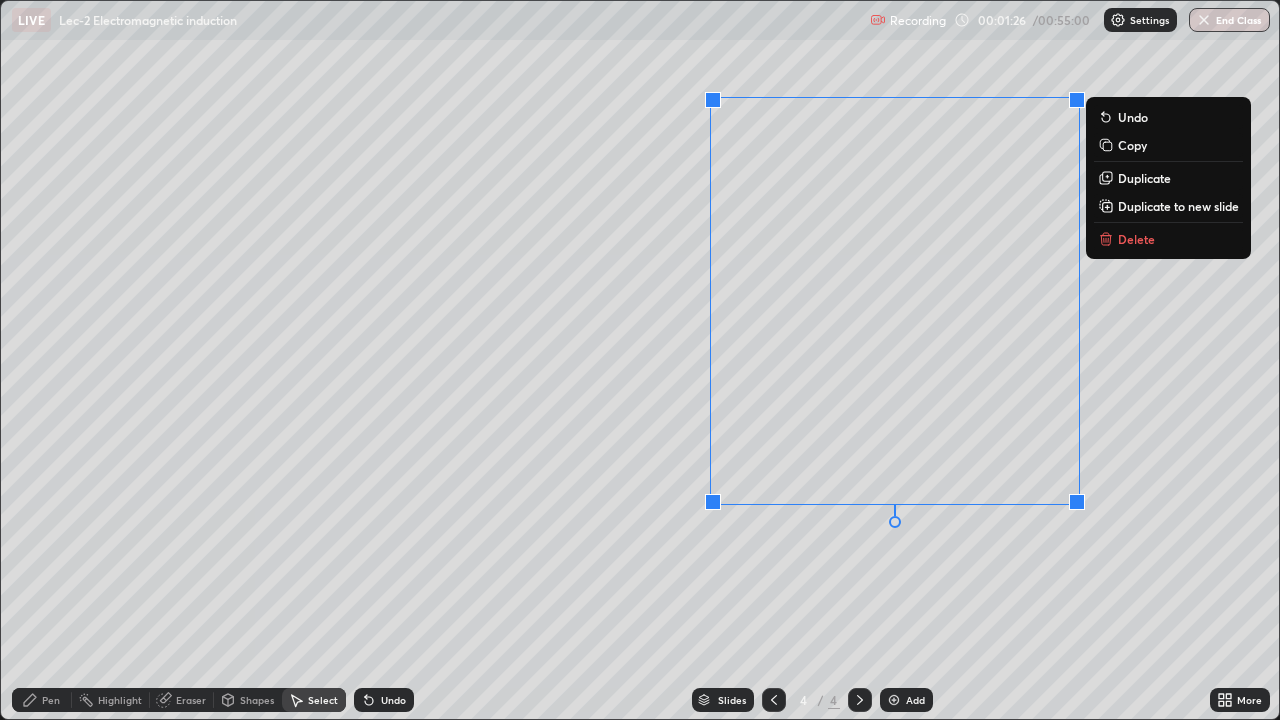 click on "Pen" at bounding box center [42, 700] 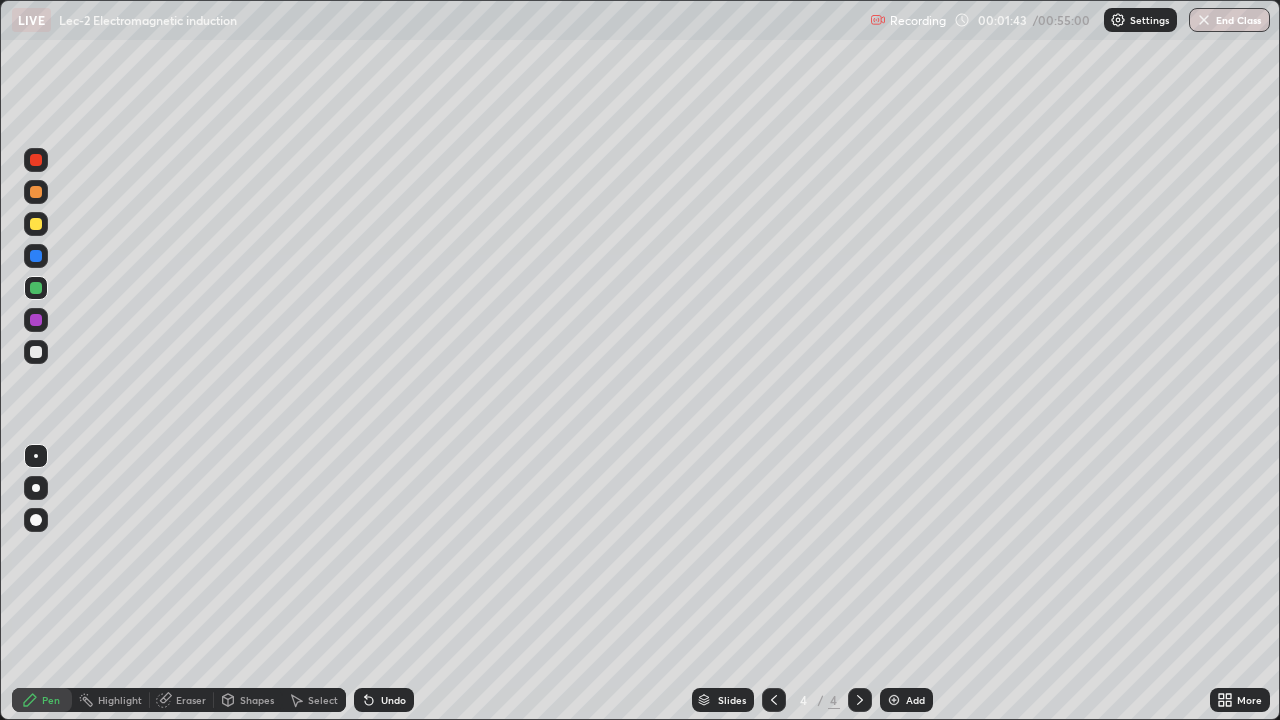 click at bounding box center (36, 224) 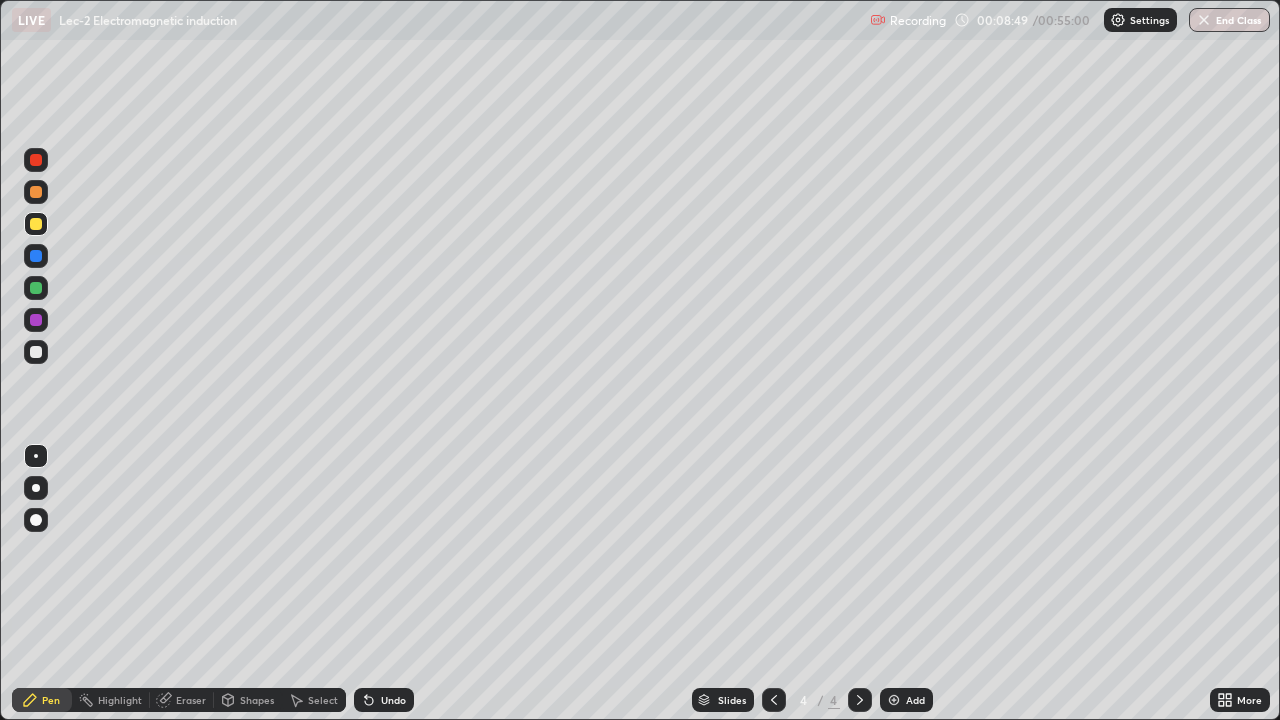 click at bounding box center [36, 256] 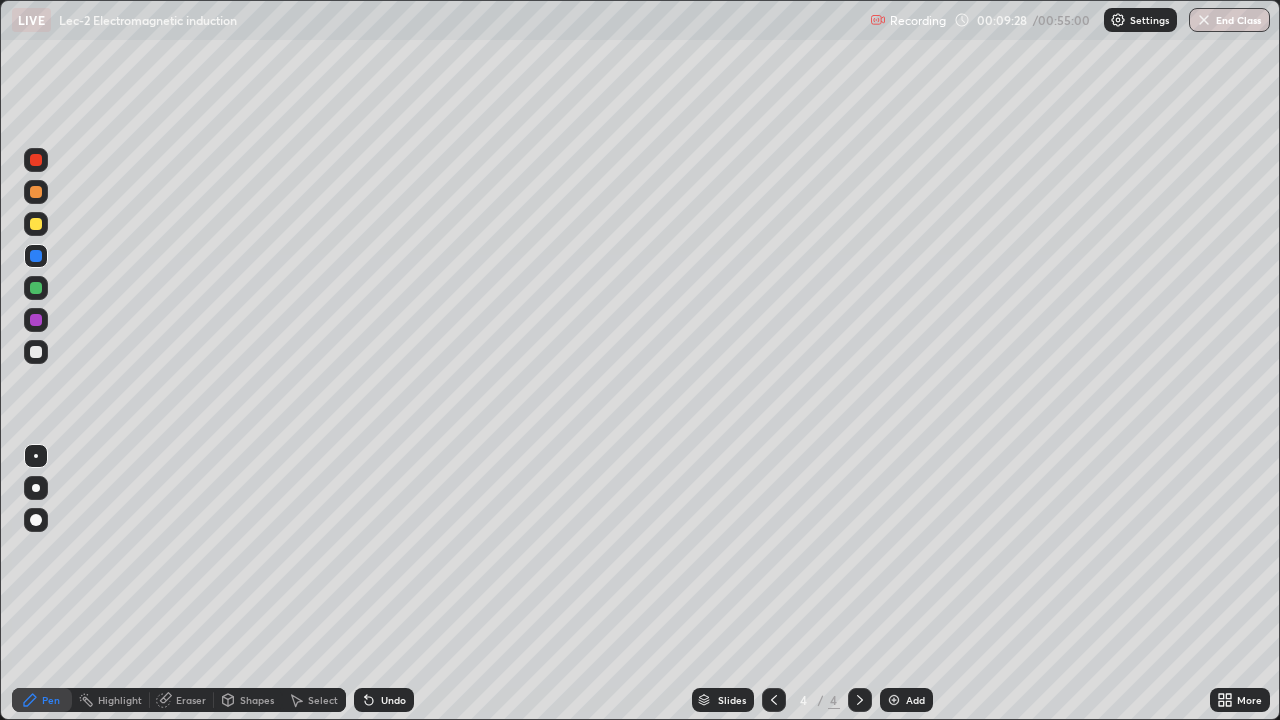 click on "Undo" at bounding box center (393, 700) 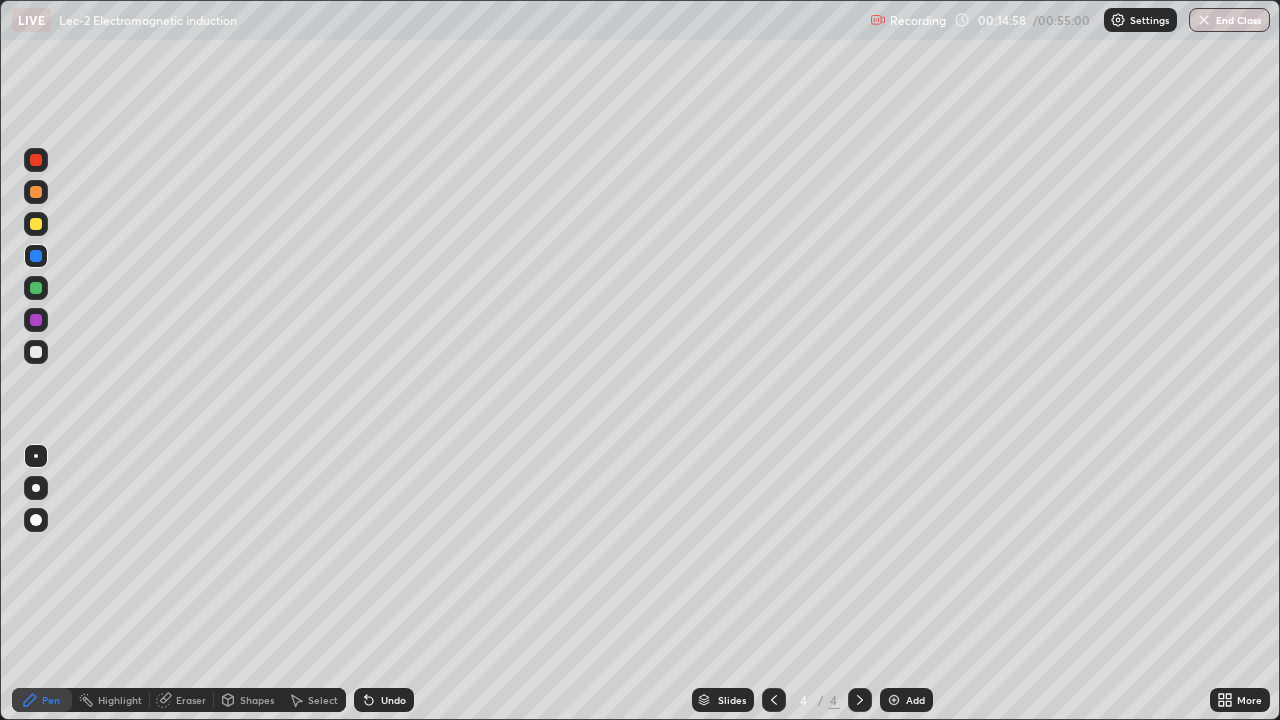 click at bounding box center (894, 700) 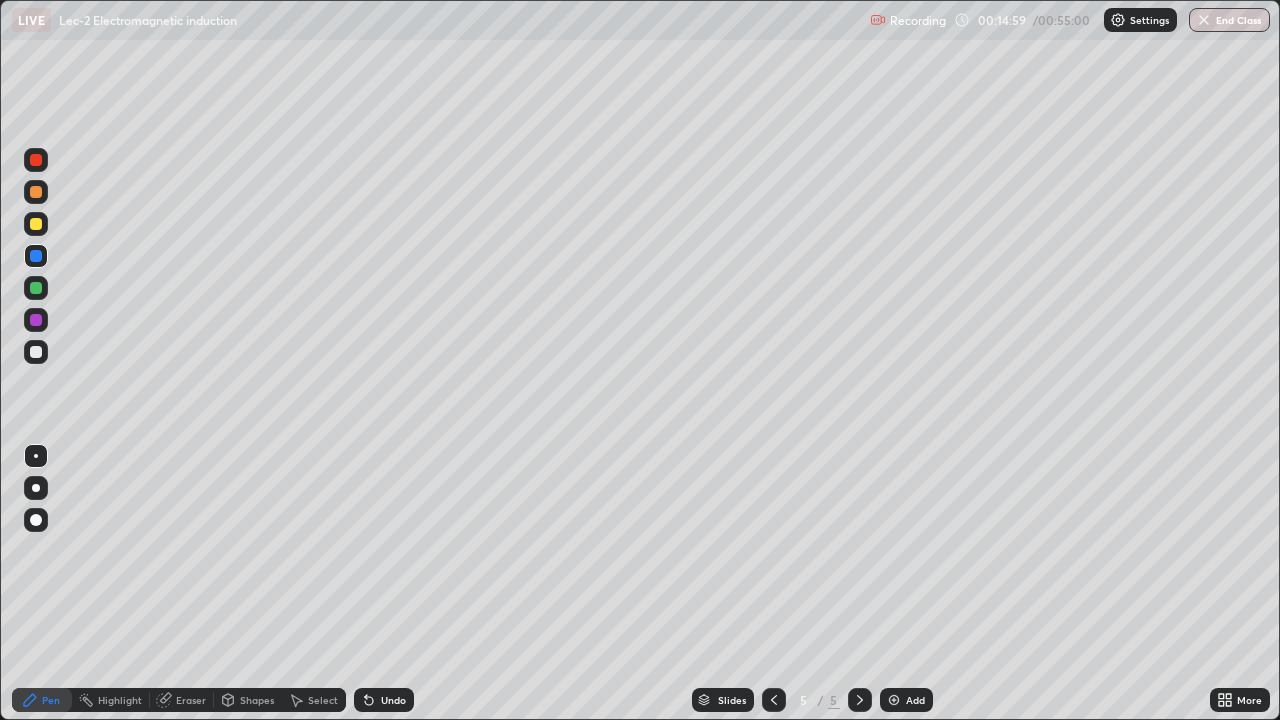 click at bounding box center (36, 288) 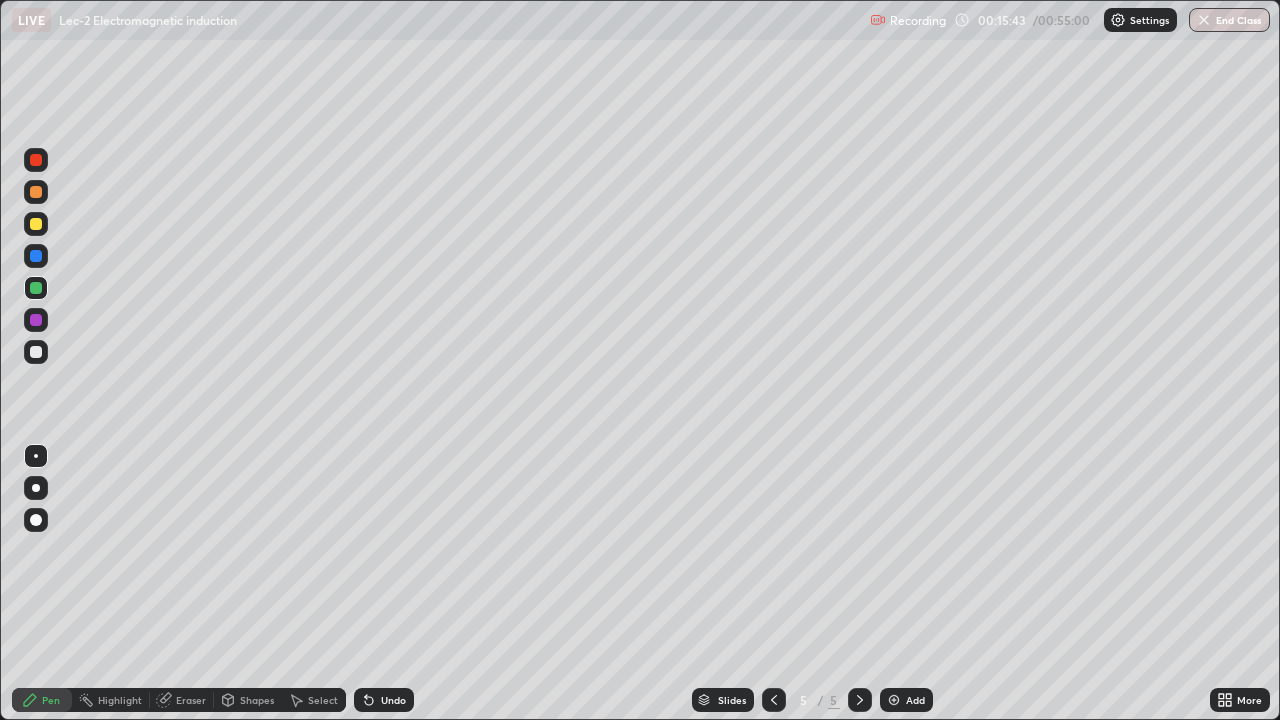 click on "Undo" at bounding box center (384, 700) 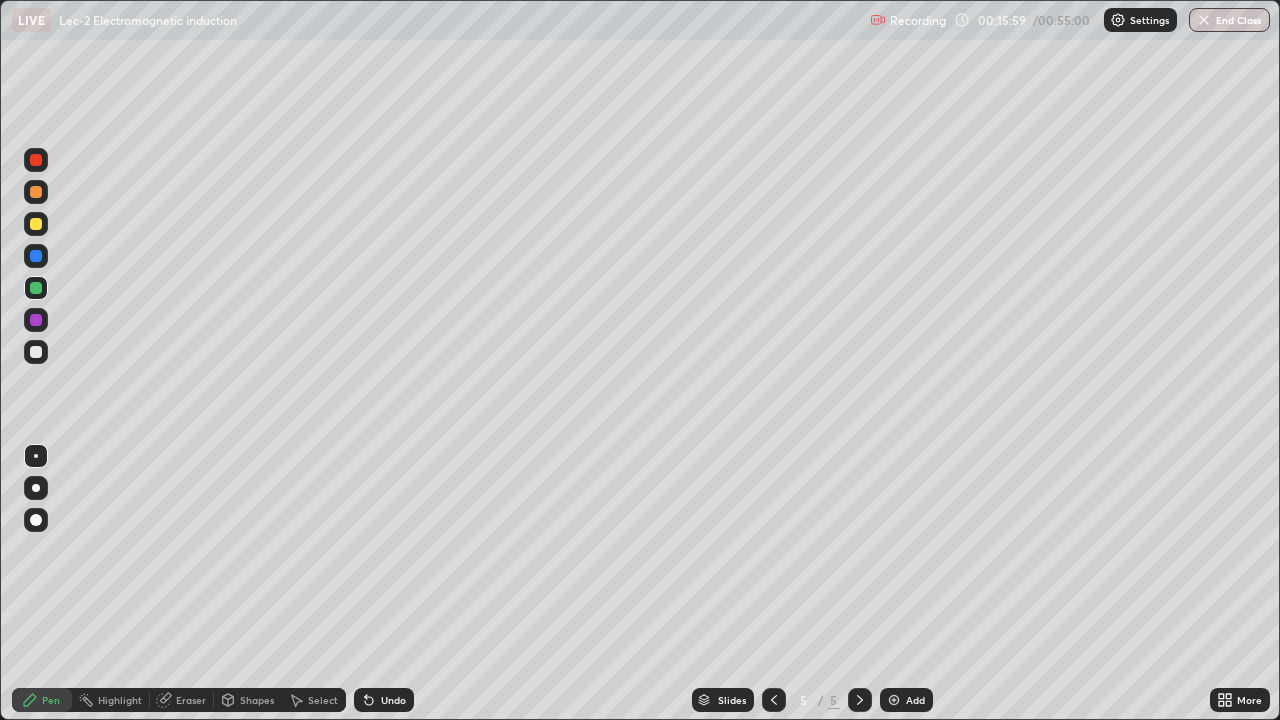 click on "Undo" at bounding box center [393, 700] 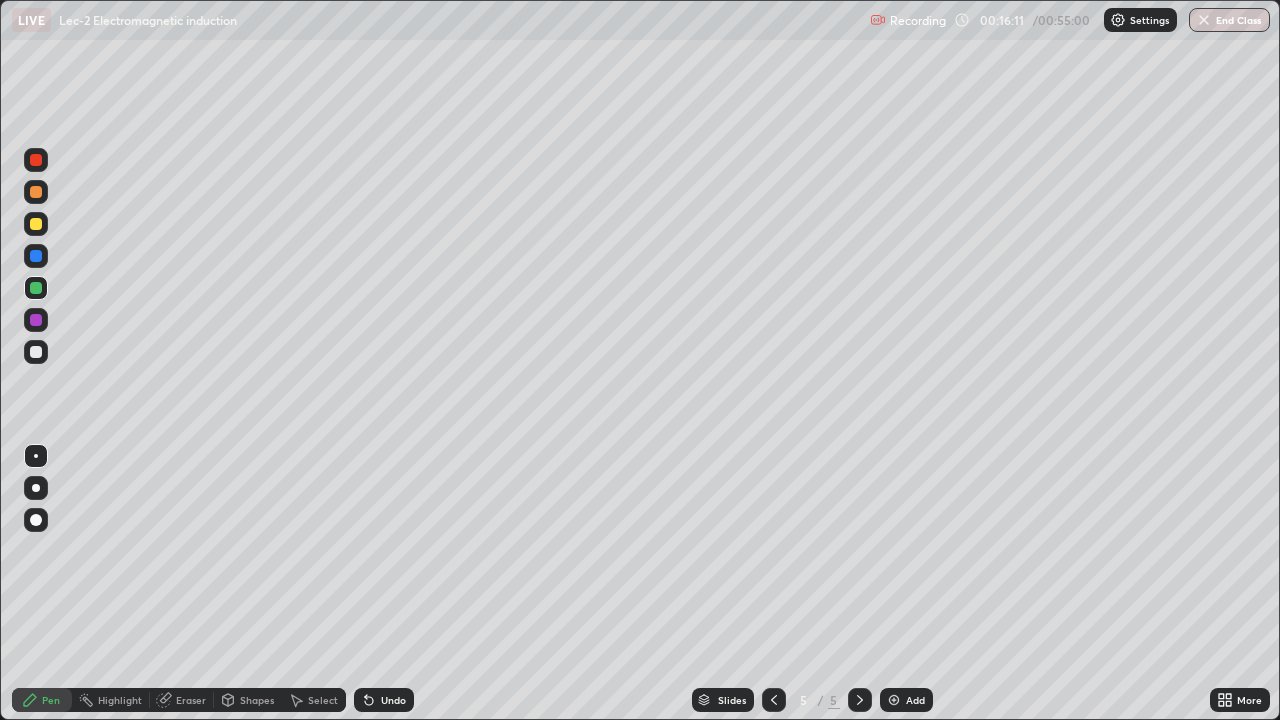 click on "Select" at bounding box center [323, 700] 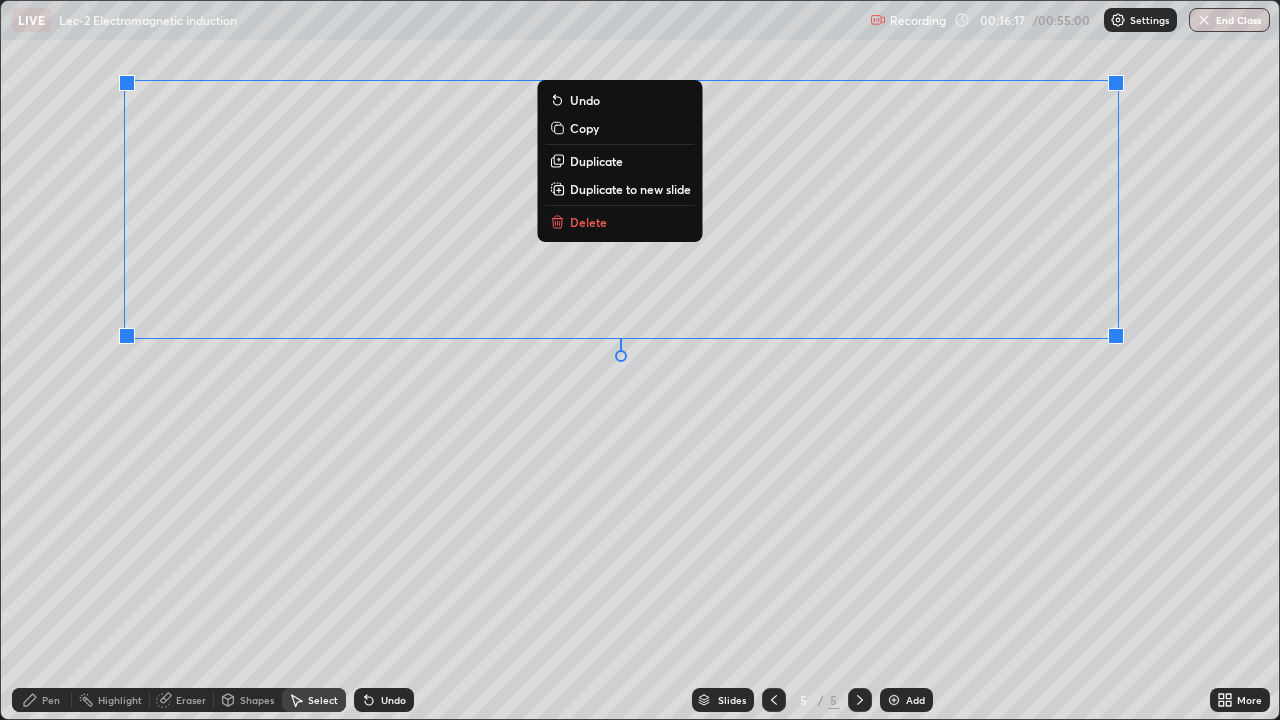 click on "Pen" at bounding box center (51, 700) 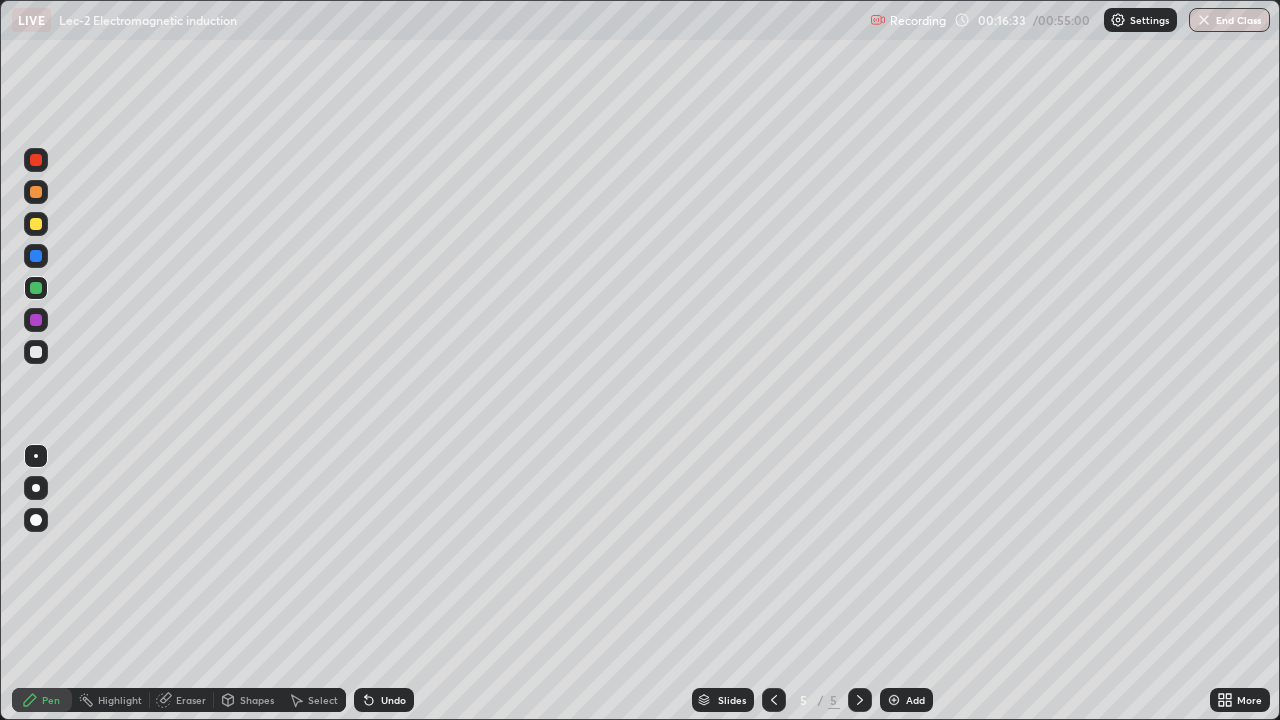 click on "Eraser" at bounding box center [191, 700] 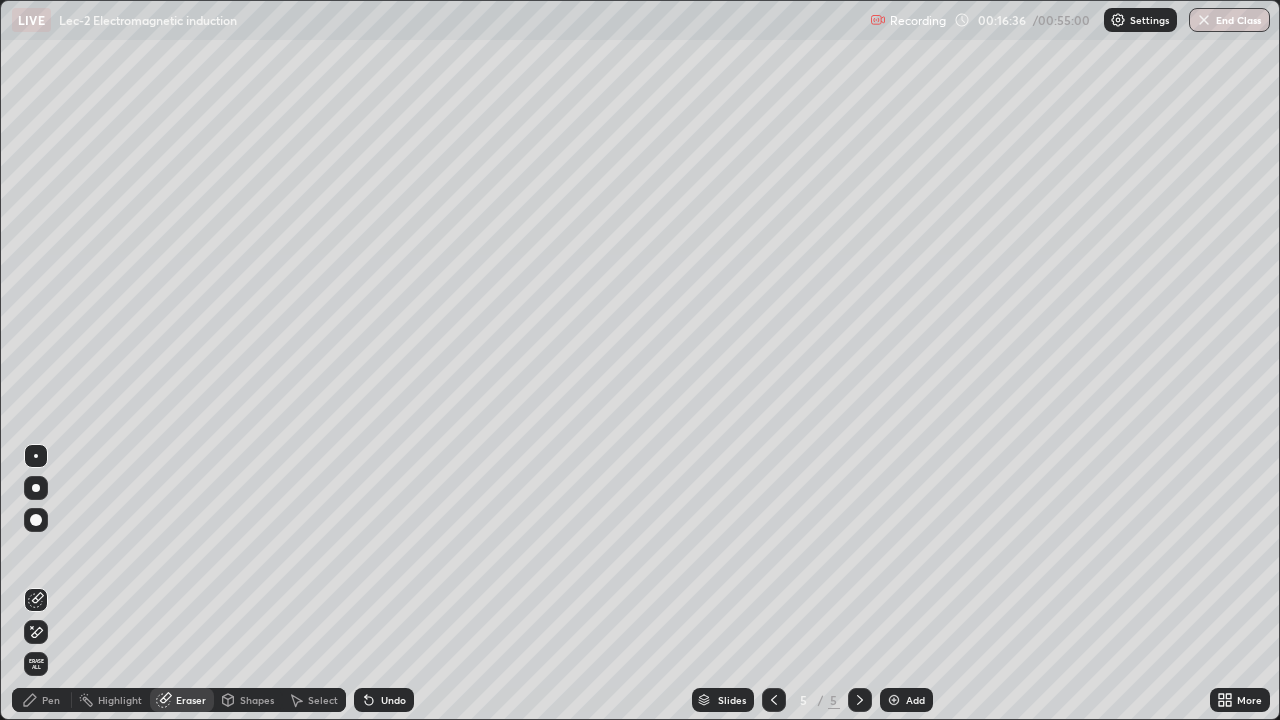 click on "Pen" at bounding box center (51, 700) 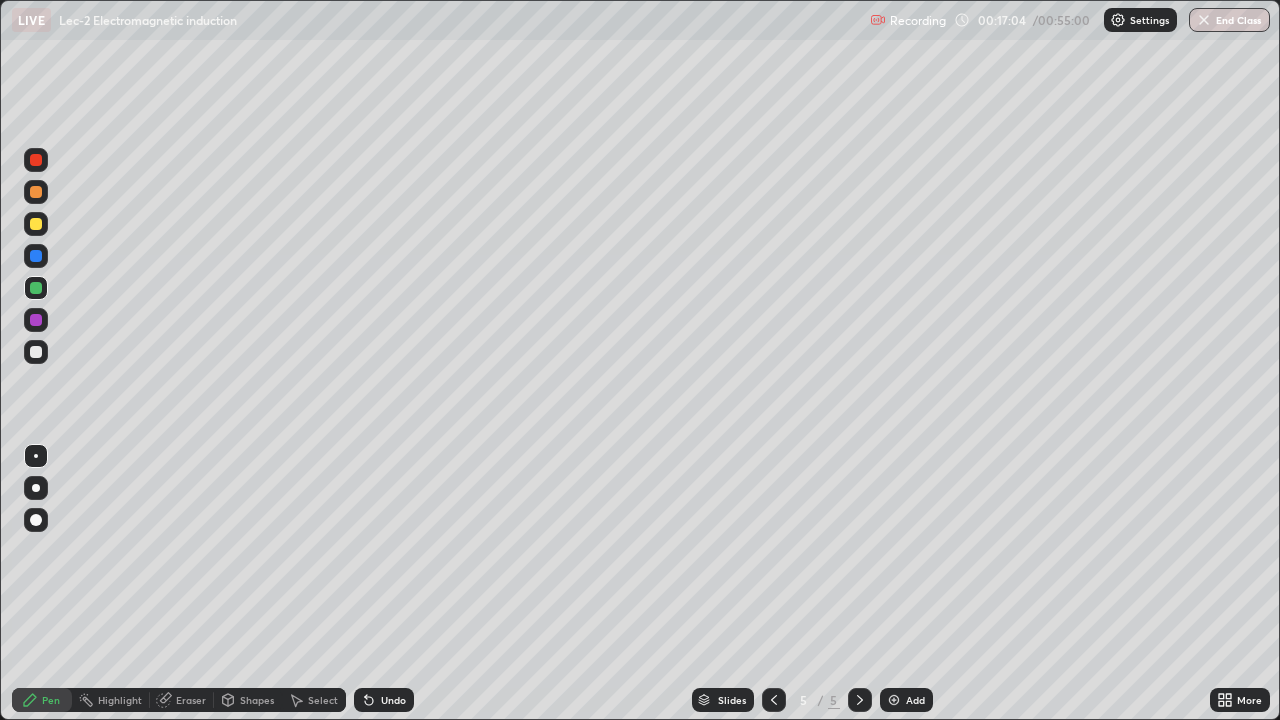 click 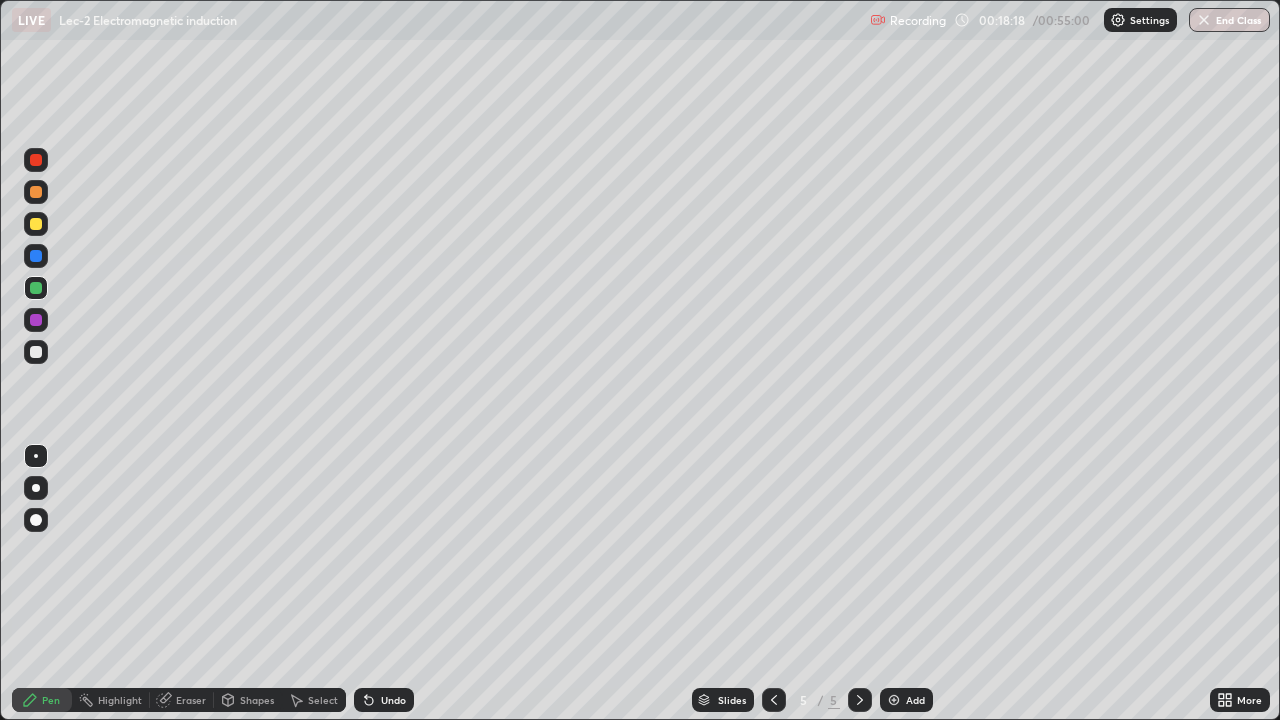 click on "Undo" at bounding box center [393, 700] 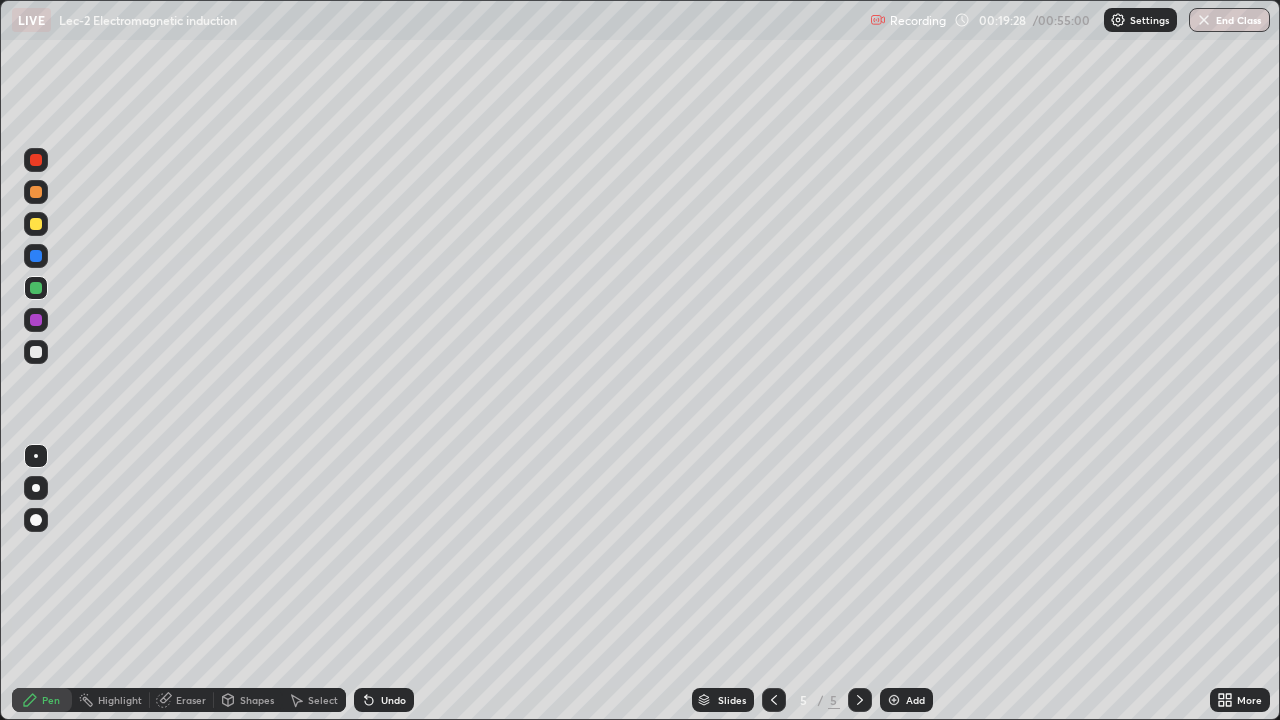 click on "Undo" at bounding box center (384, 700) 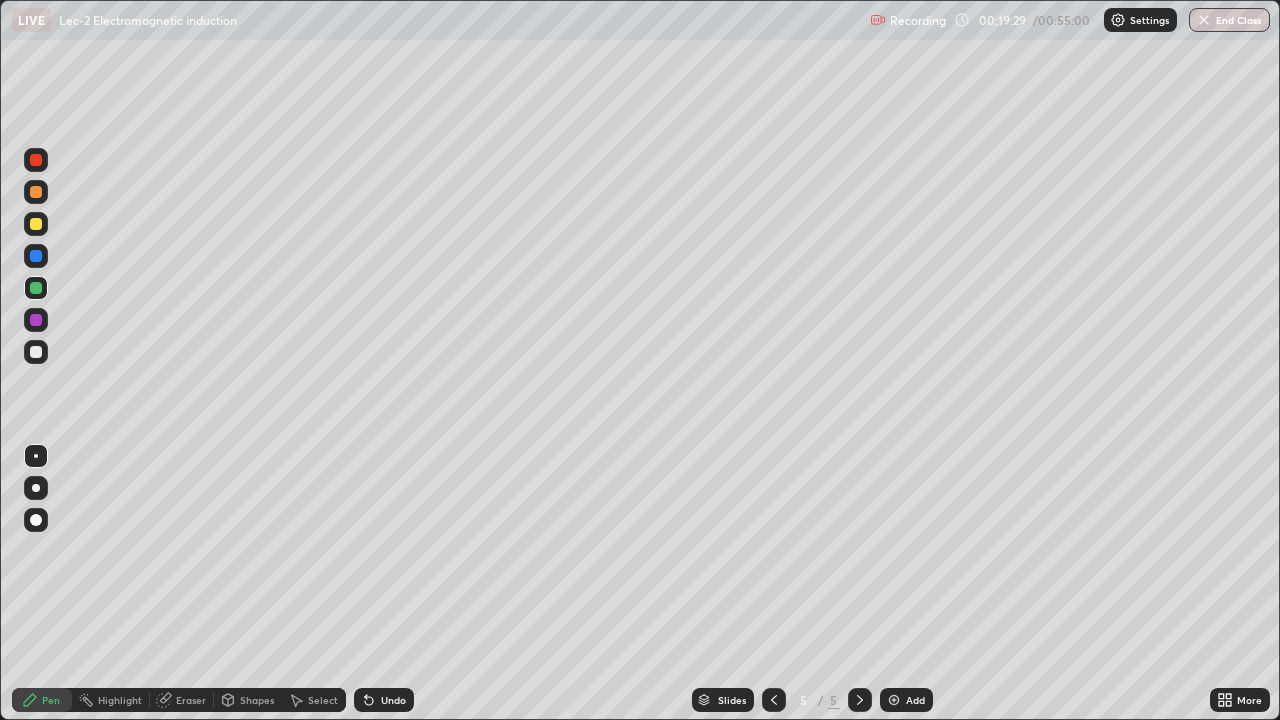 click on "Undo" at bounding box center [393, 700] 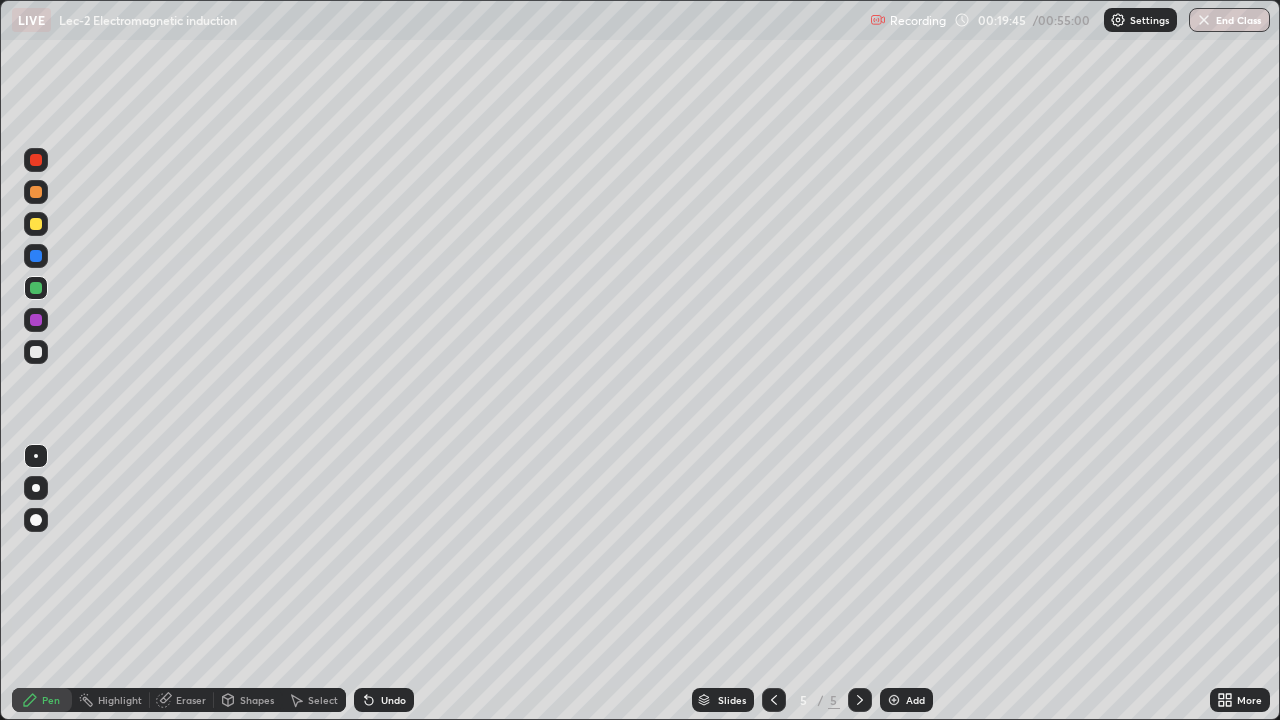 click on "Select" at bounding box center (323, 700) 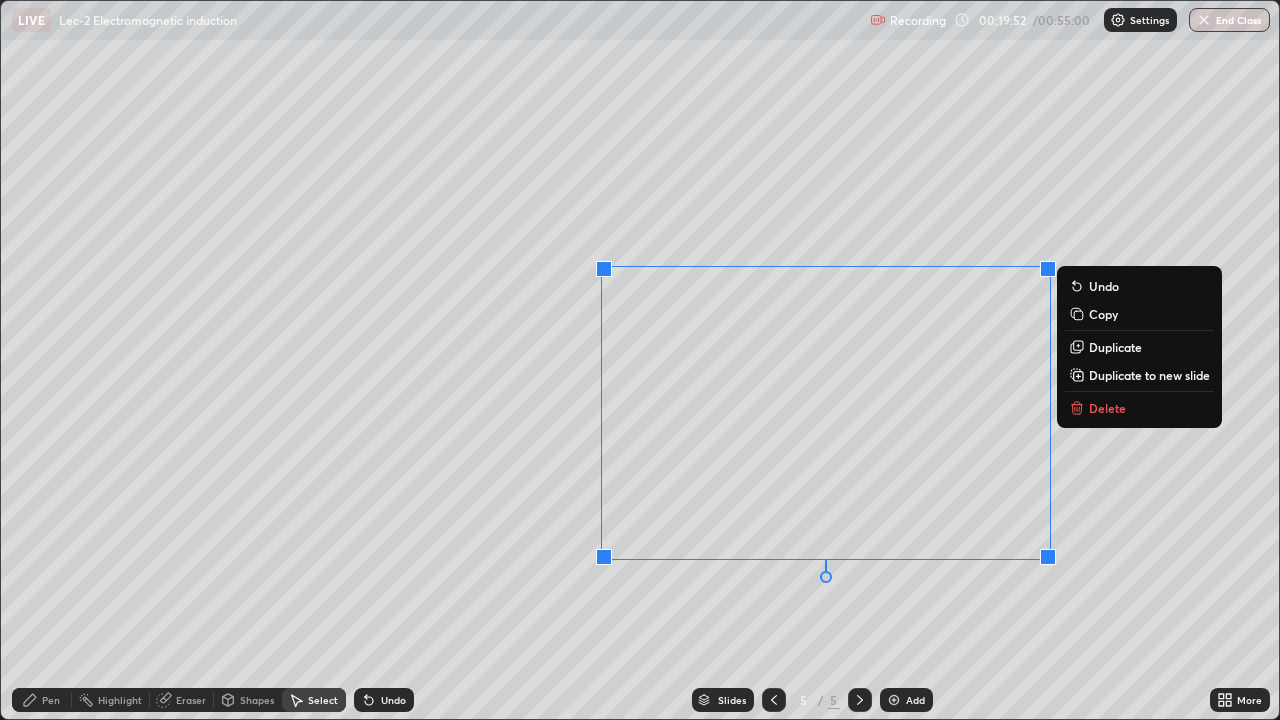 click on "Pen" at bounding box center (51, 700) 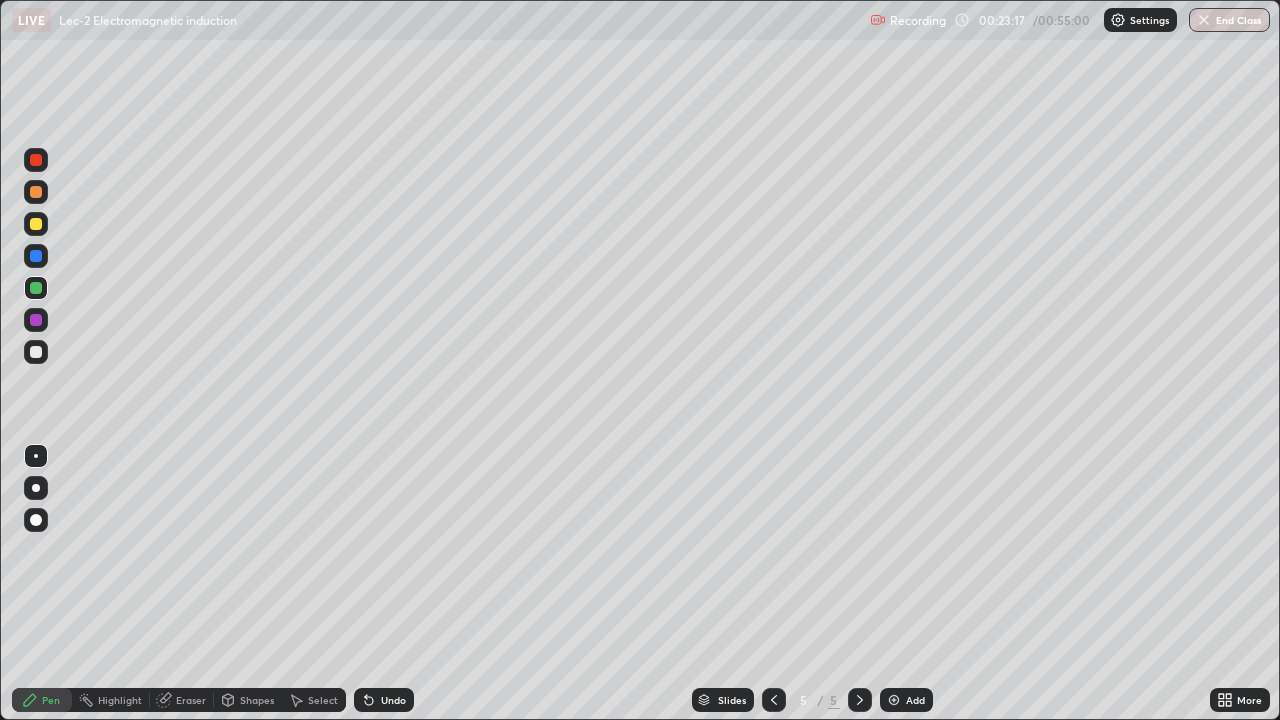 click on "Add" at bounding box center (906, 700) 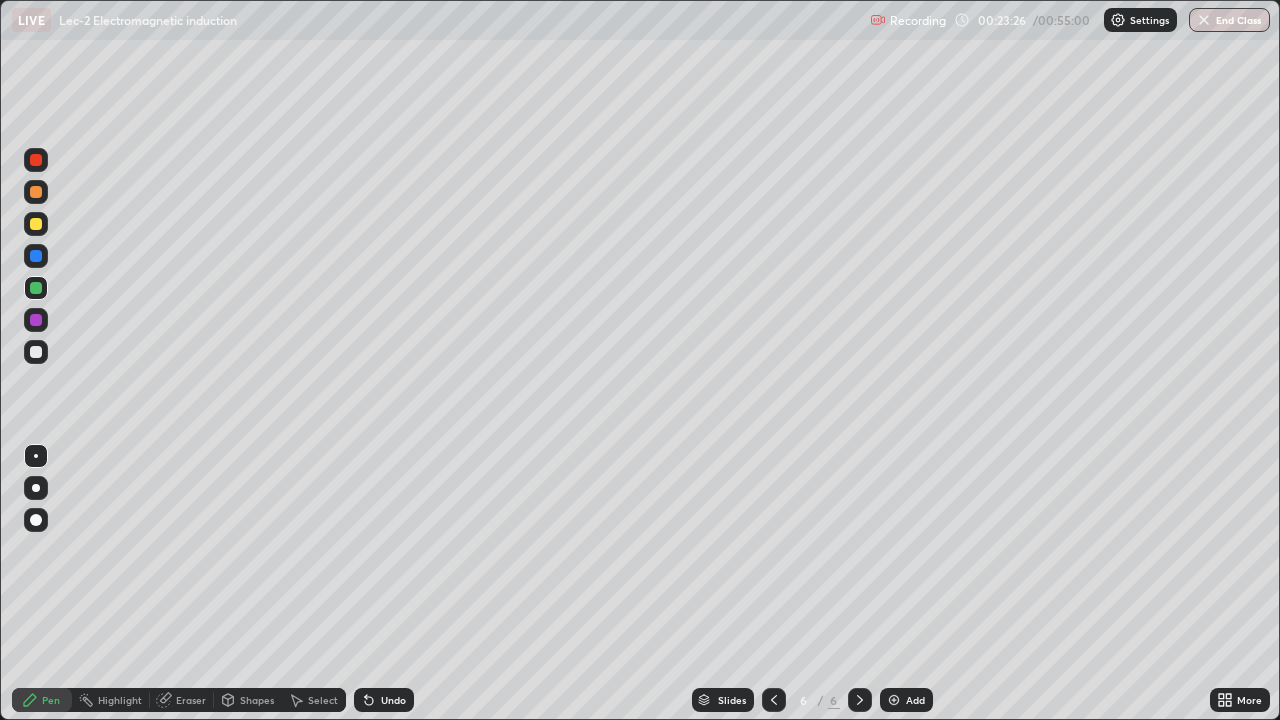 click 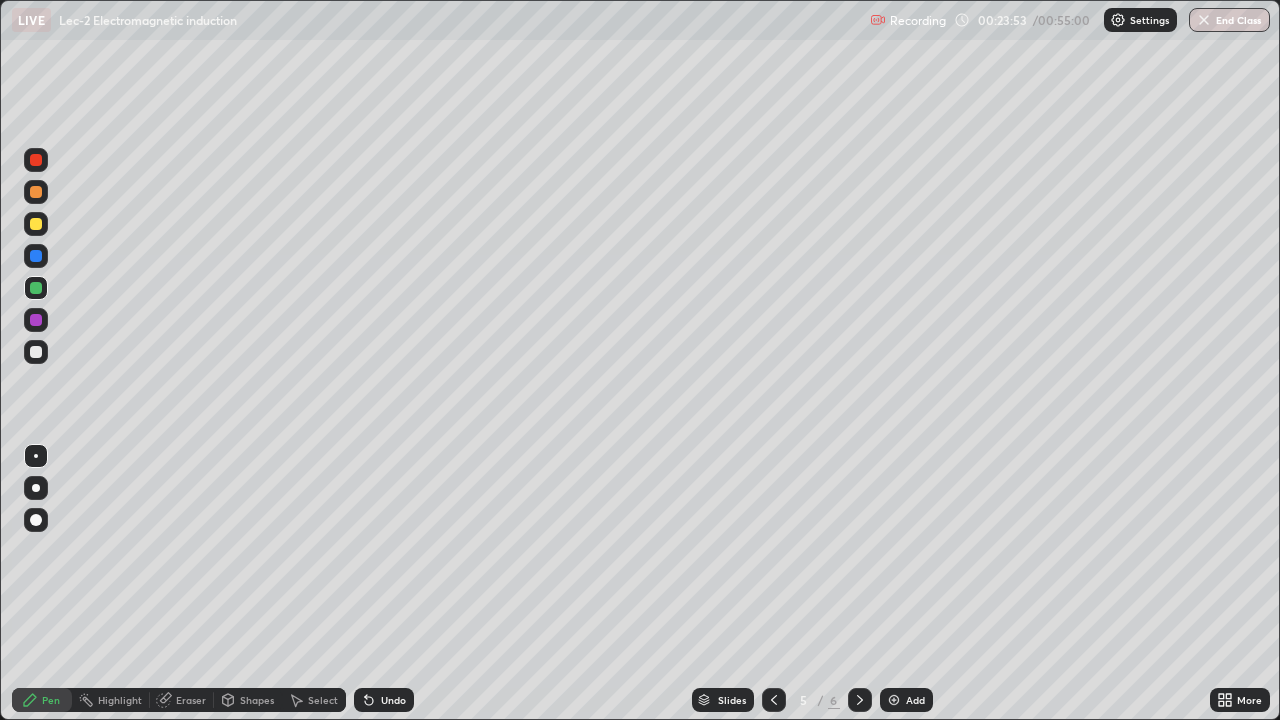click on "Add" at bounding box center (906, 700) 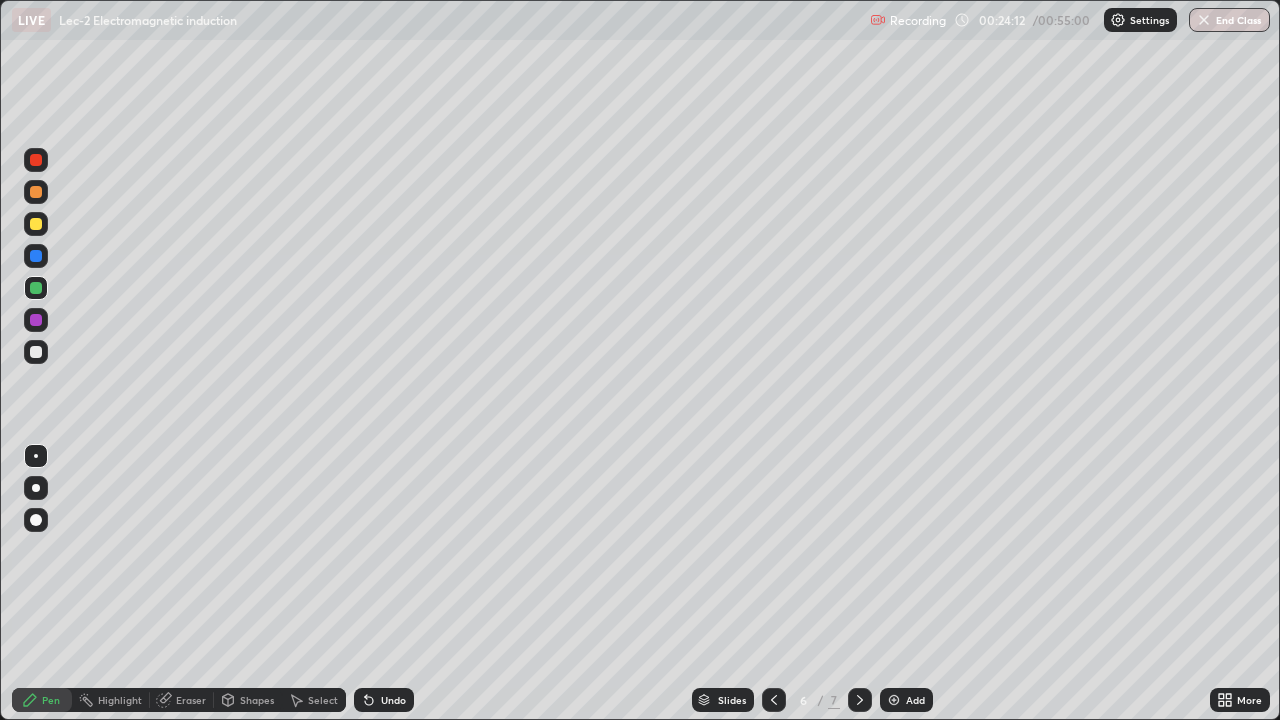 click on "Undo" at bounding box center [393, 700] 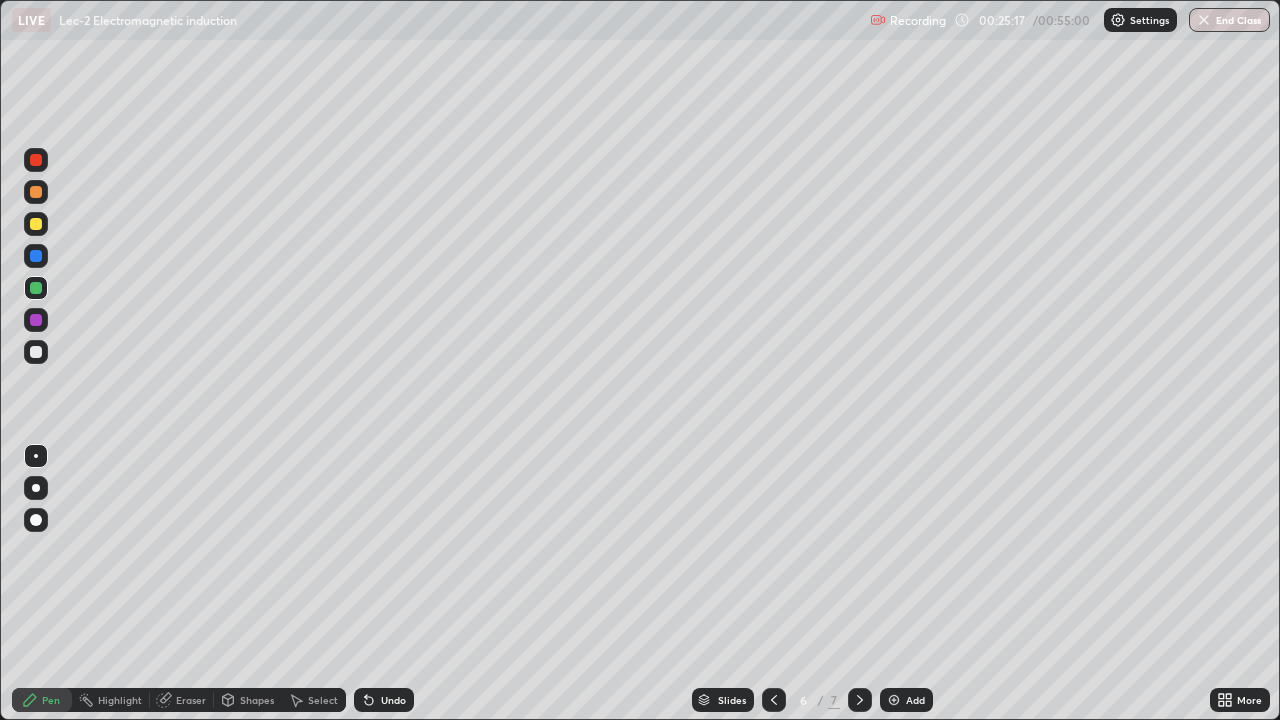 click at bounding box center [36, 224] 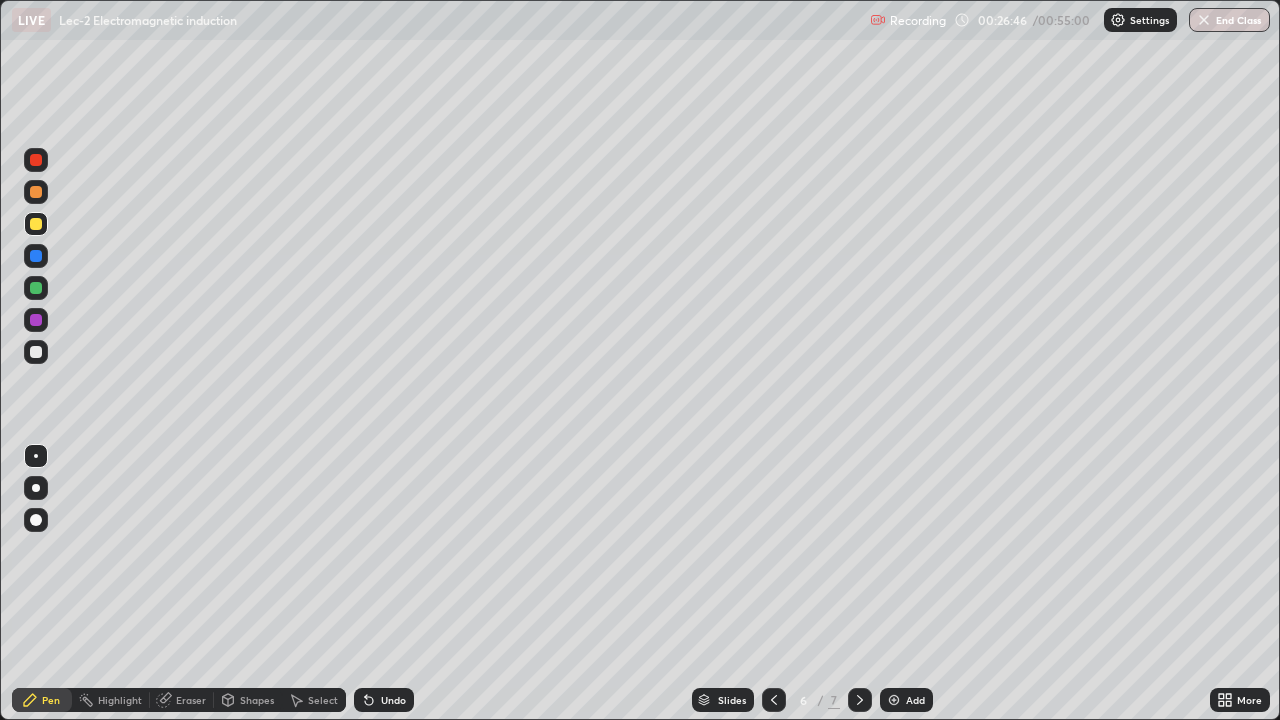 click on "Shapes" at bounding box center [257, 700] 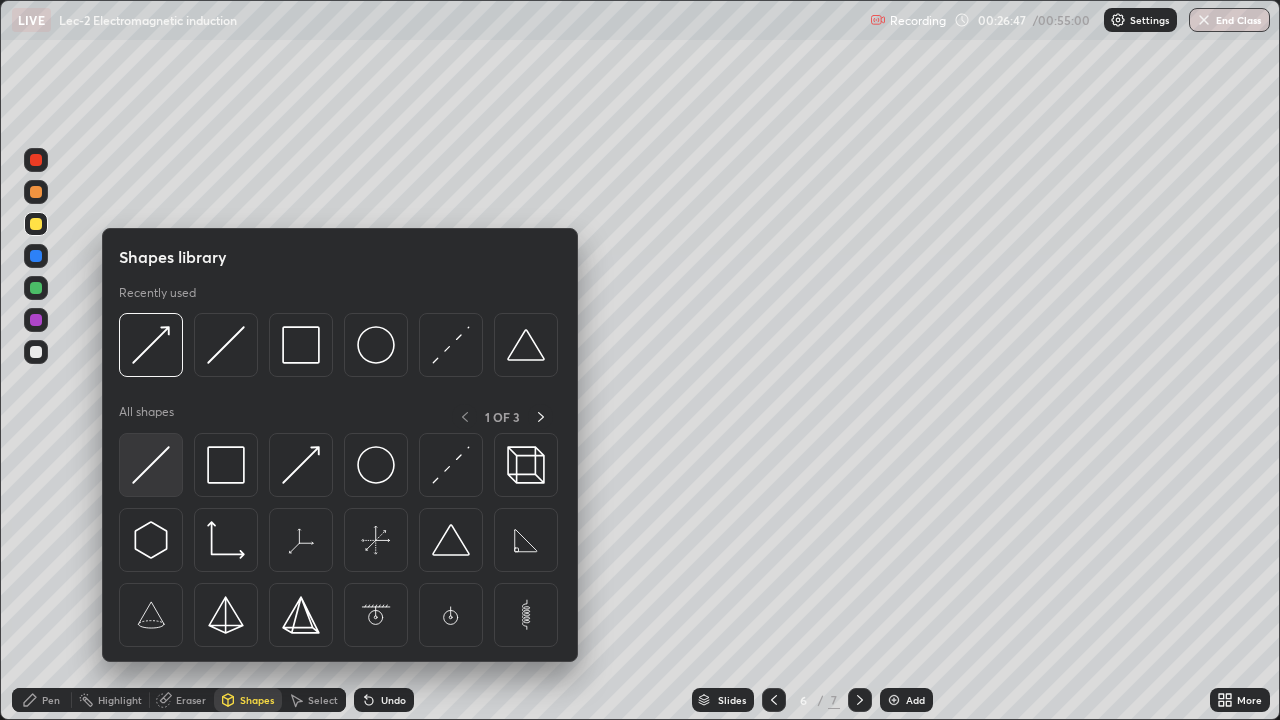 click at bounding box center [151, 465] 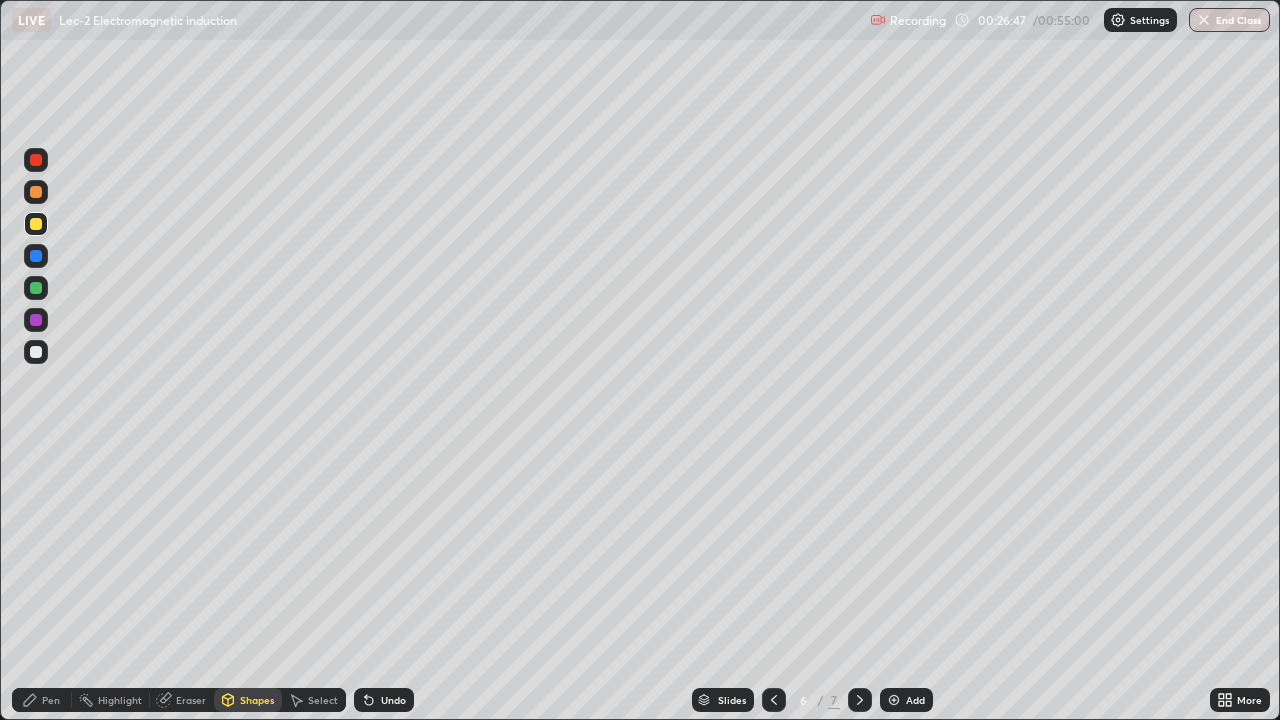 click at bounding box center [36, 320] 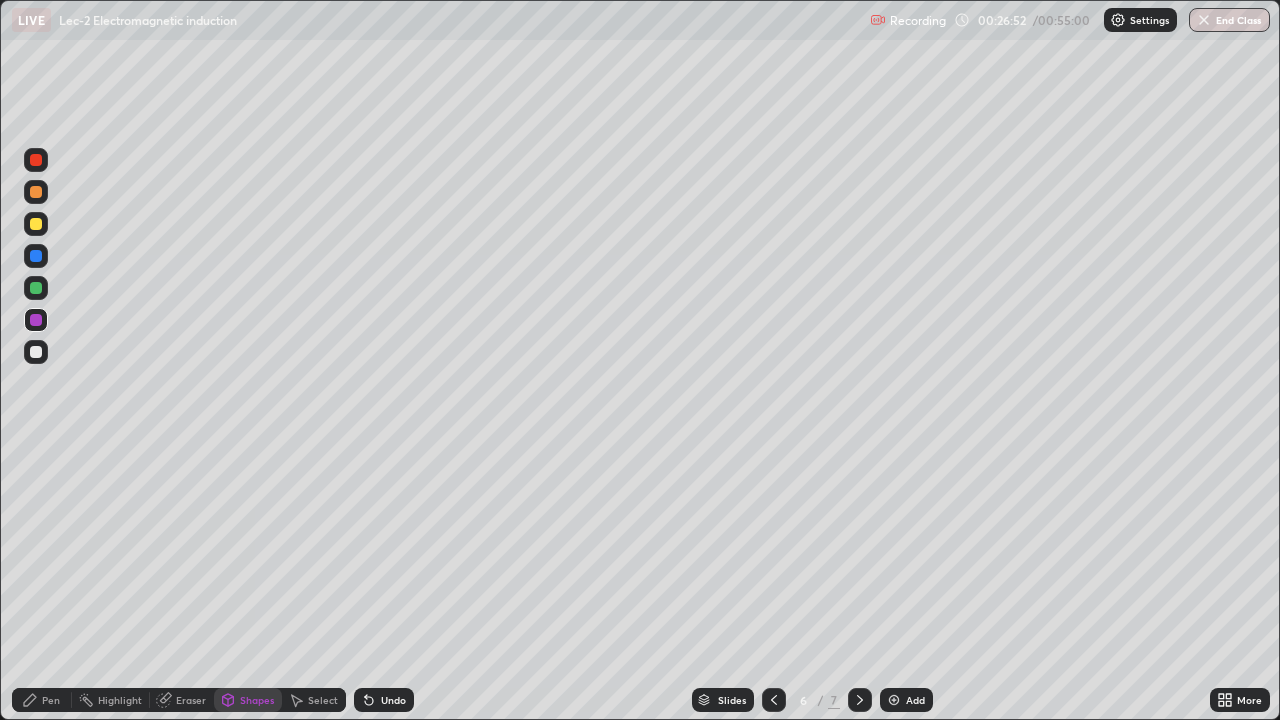 click on "Pen" at bounding box center (51, 700) 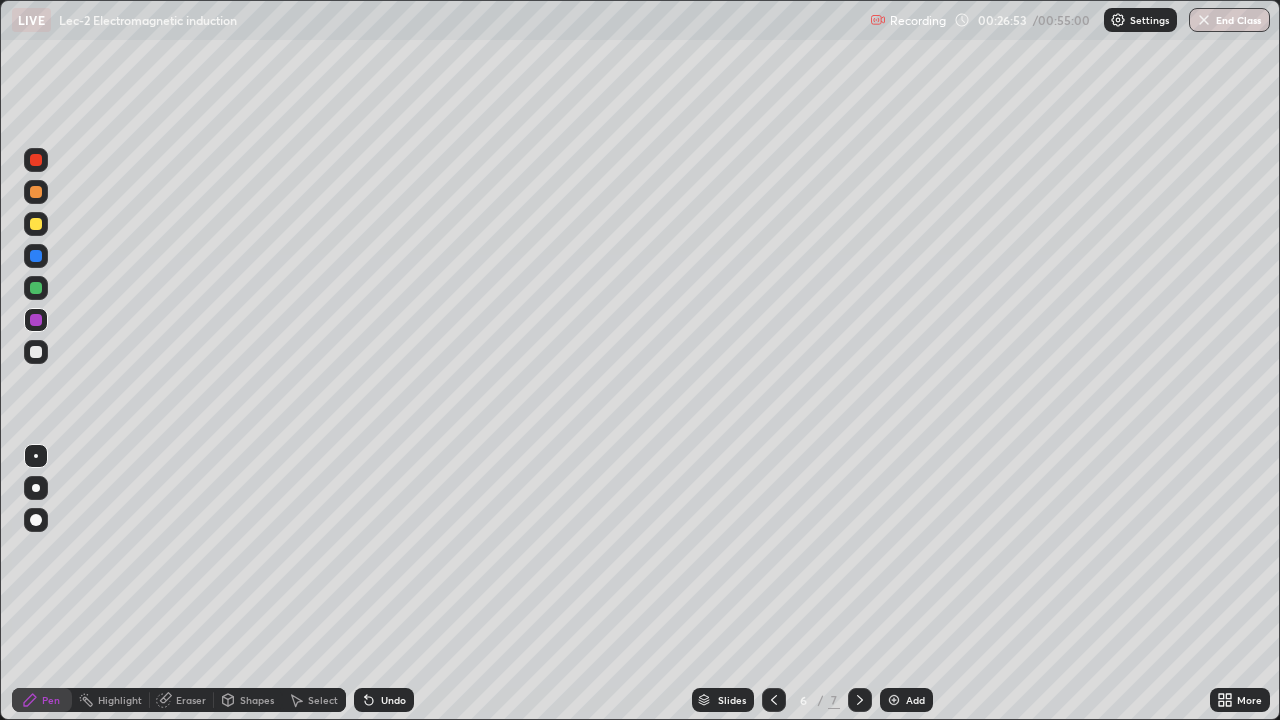 click at bounding box center [36, 224] 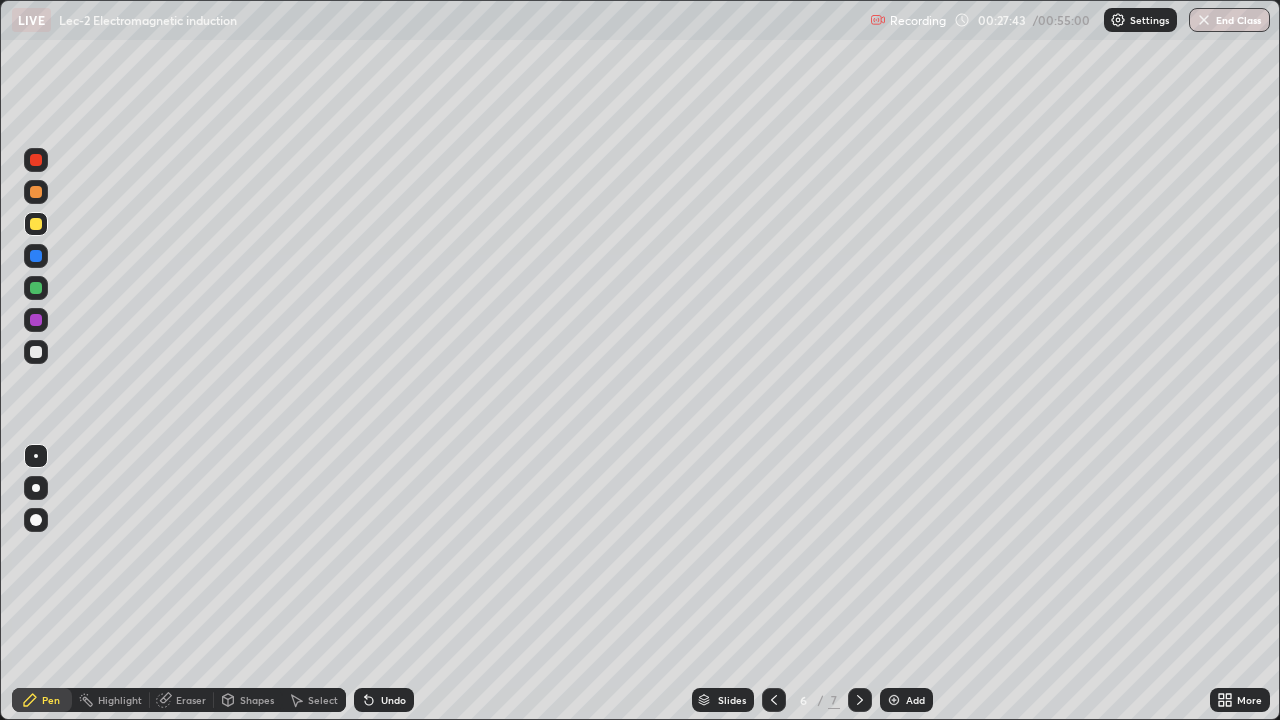 click on "Undo" at bounding box center [393, 700] 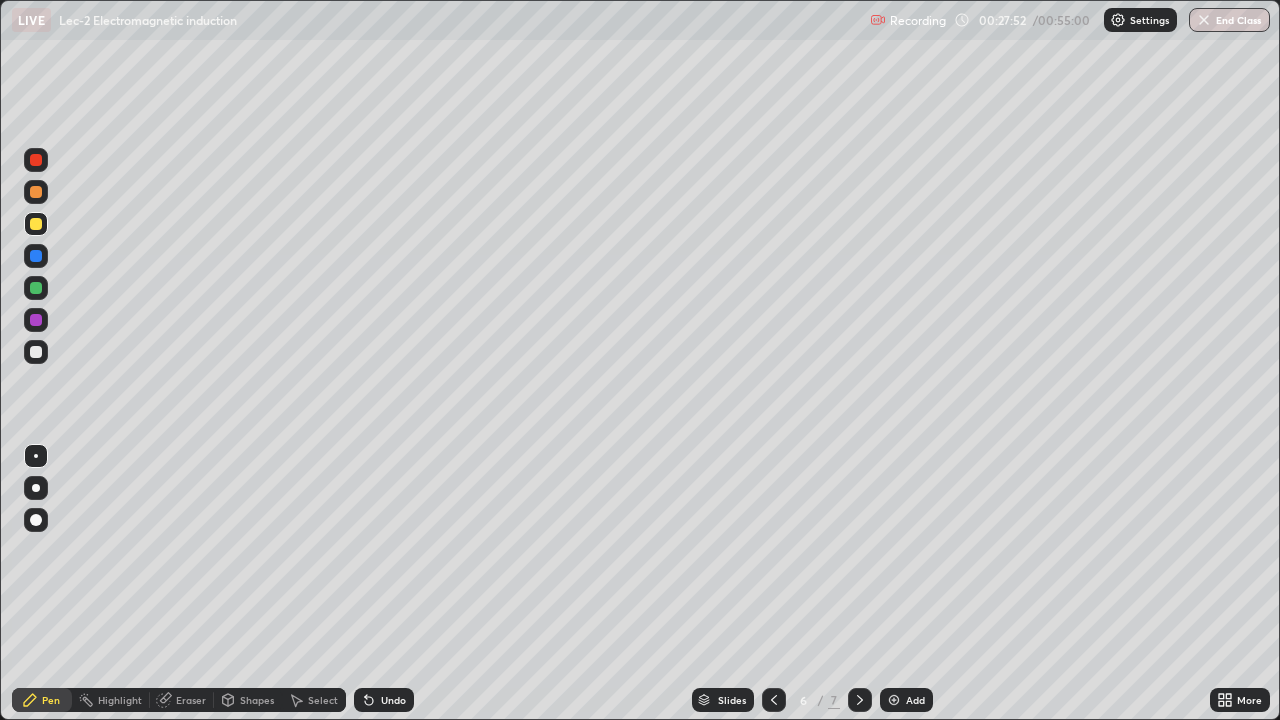 click at bounding box center [36, 288] 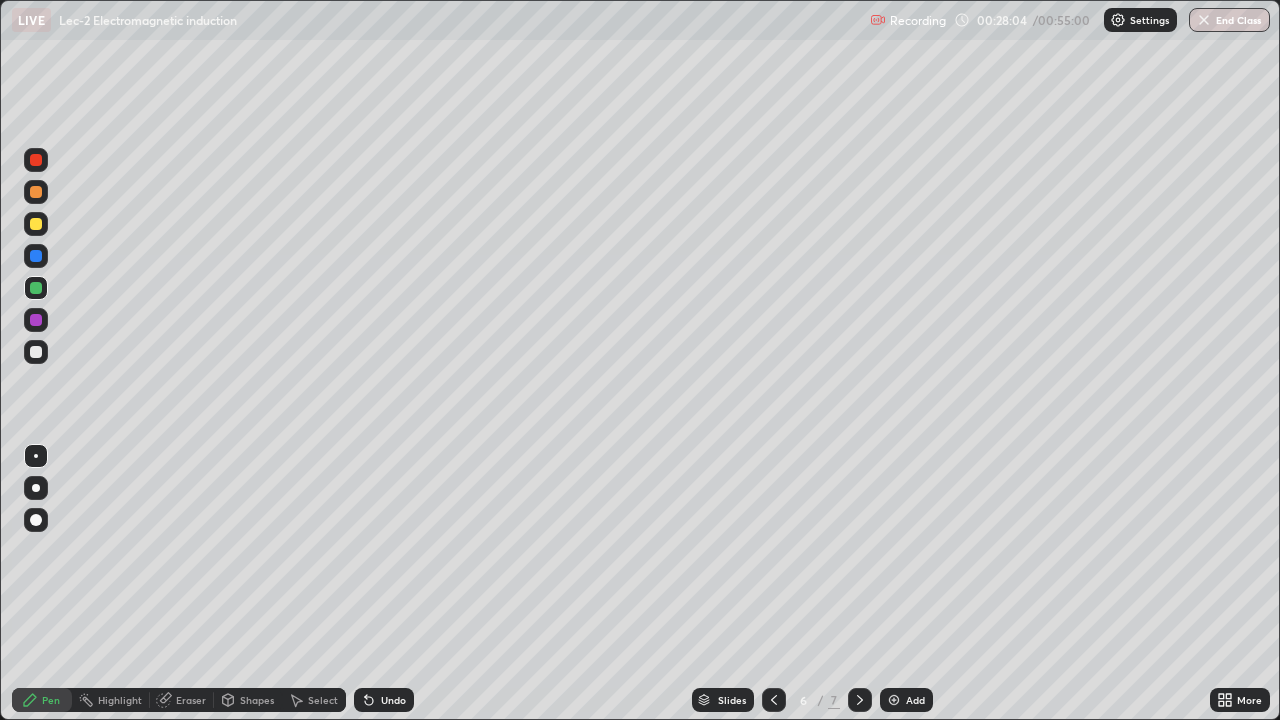 click on "Undo" at bounding box center [393, 700] 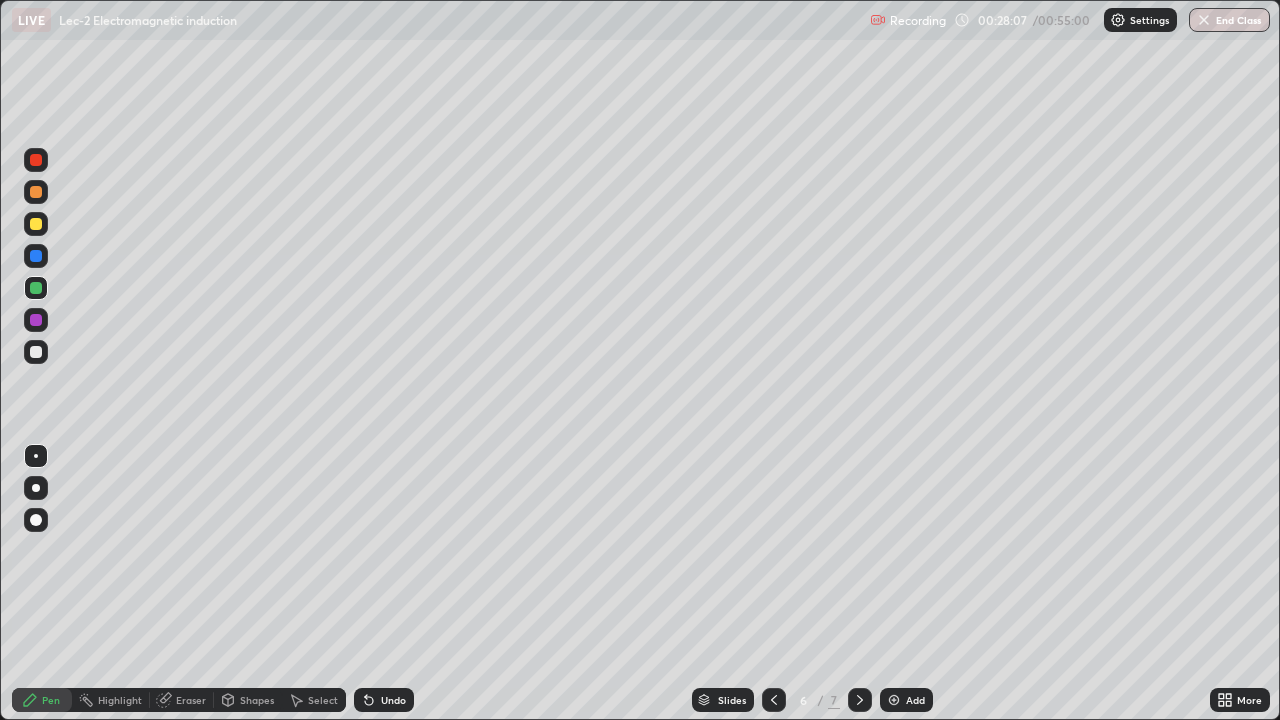 click on "Undo" at bounding box center (393, 700) 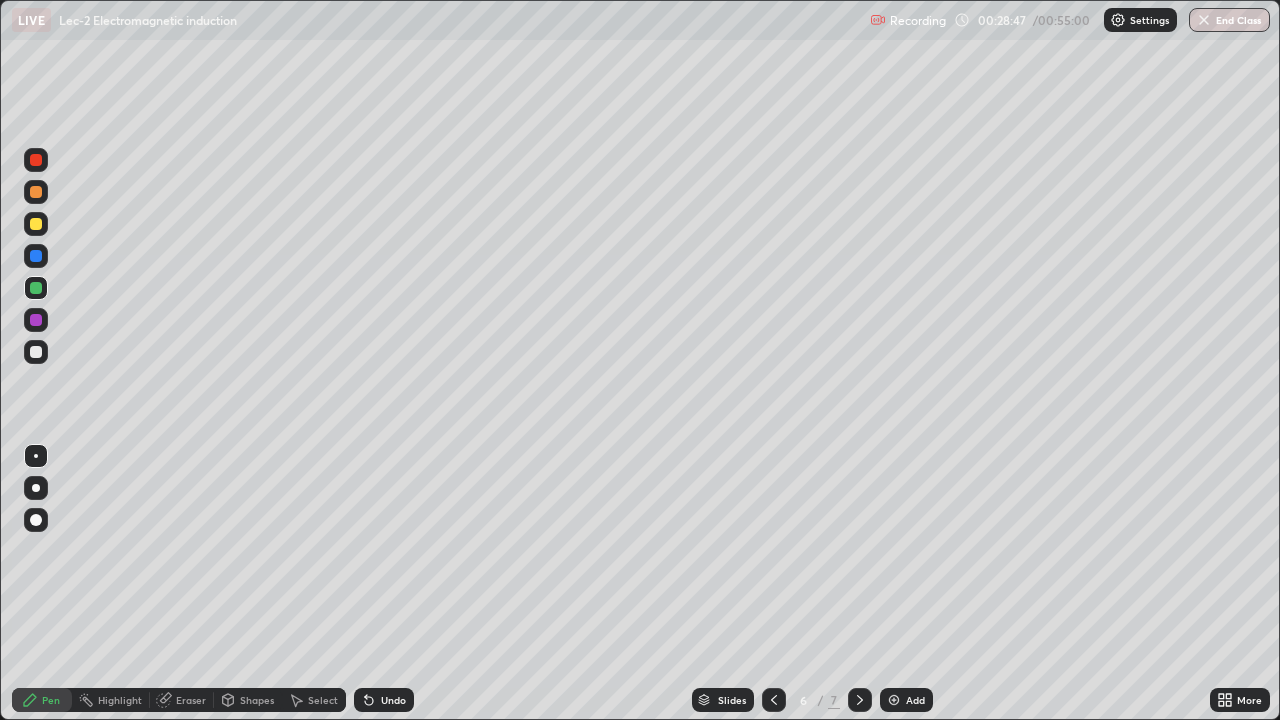 click at bounding box center (36, 224) 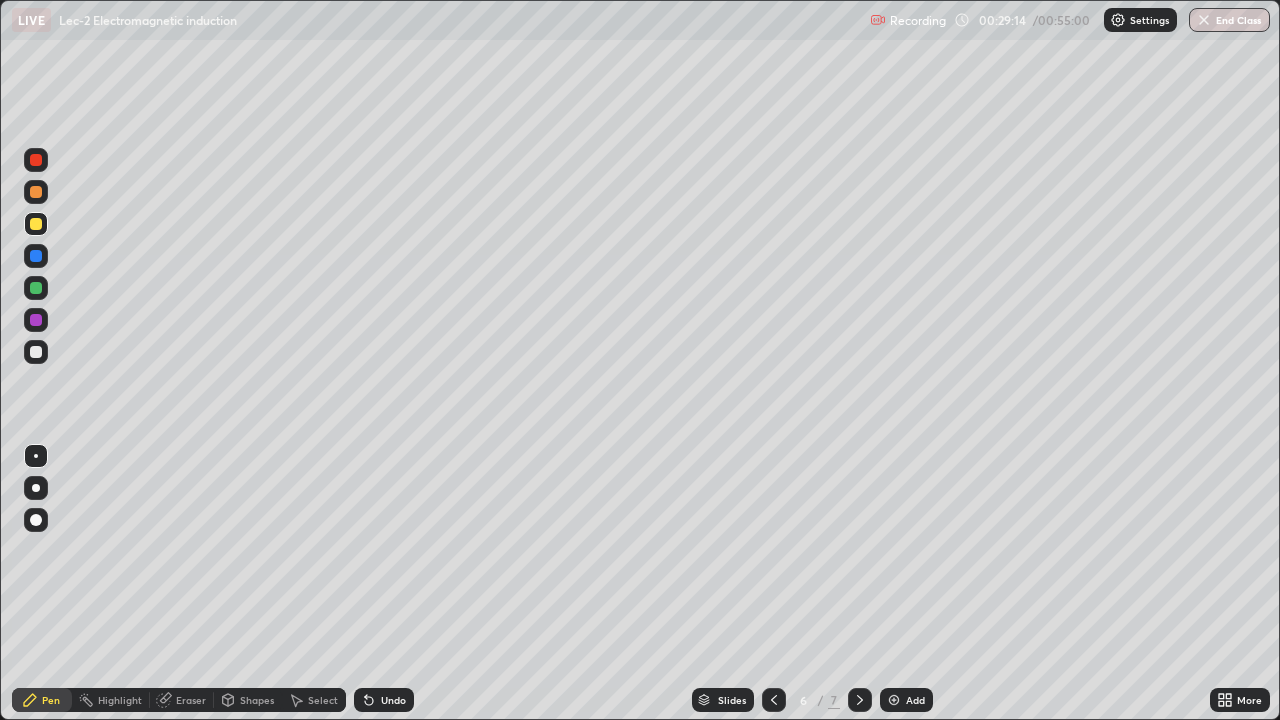 click at bounding box center [36, 352] 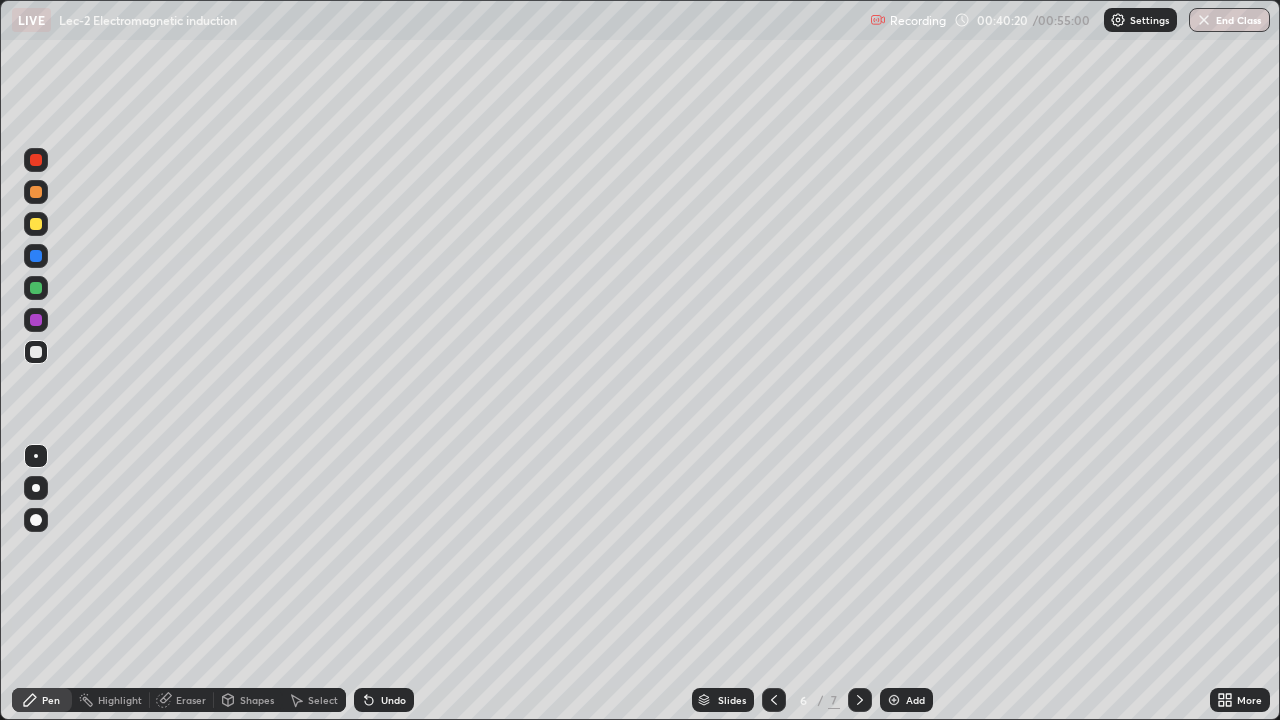 click on "Add" at bounding box center (906, 700) 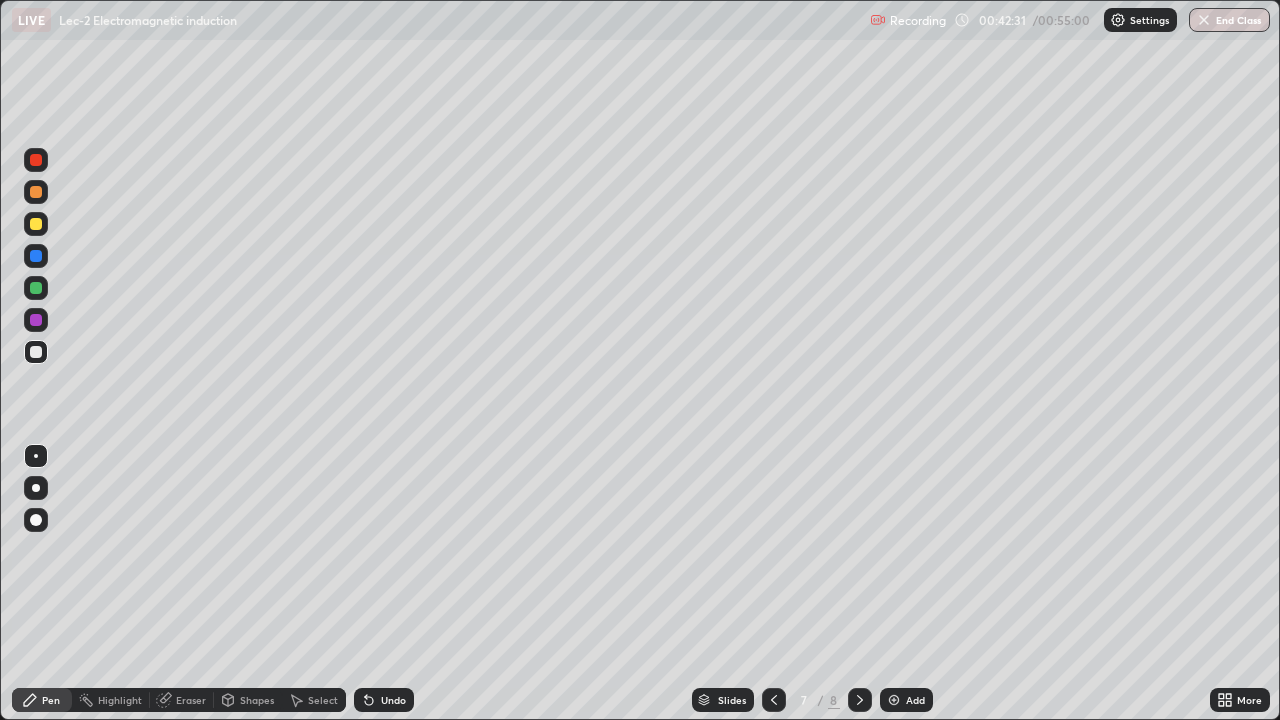 click on "Eraser" at bounding box center [191, 700] 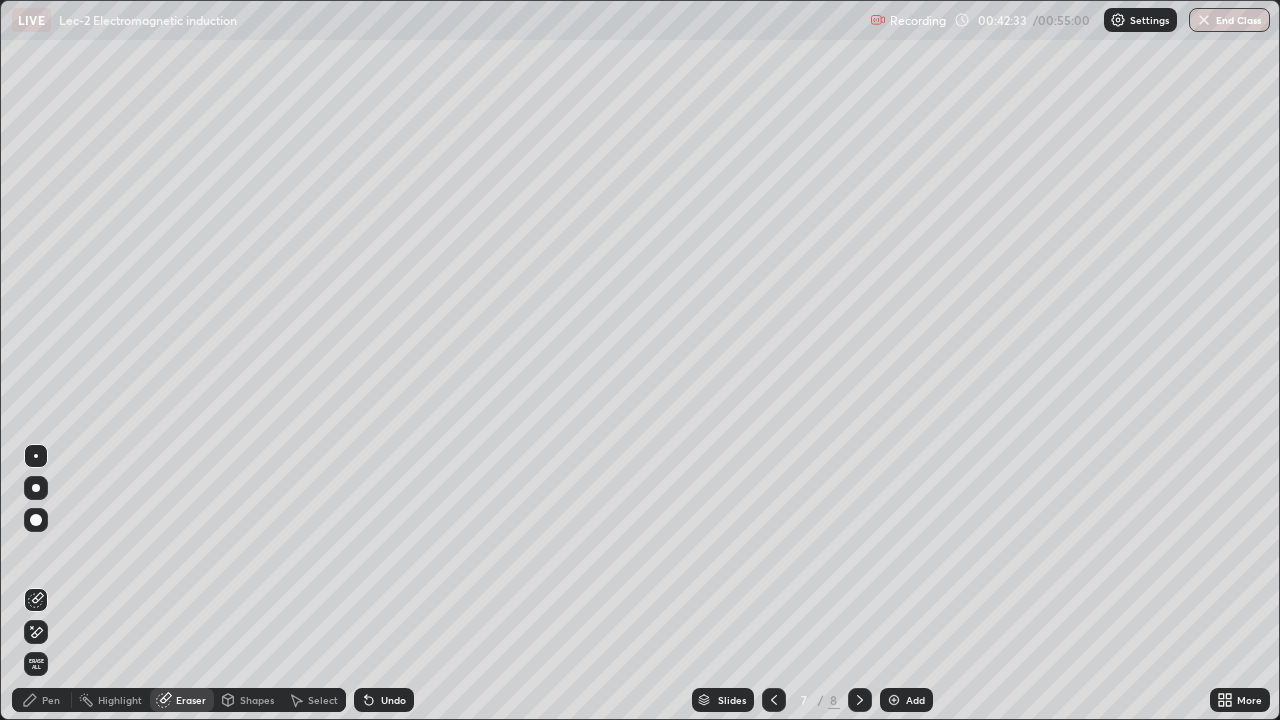 click on "Pen" at bounding box center [51, 700] 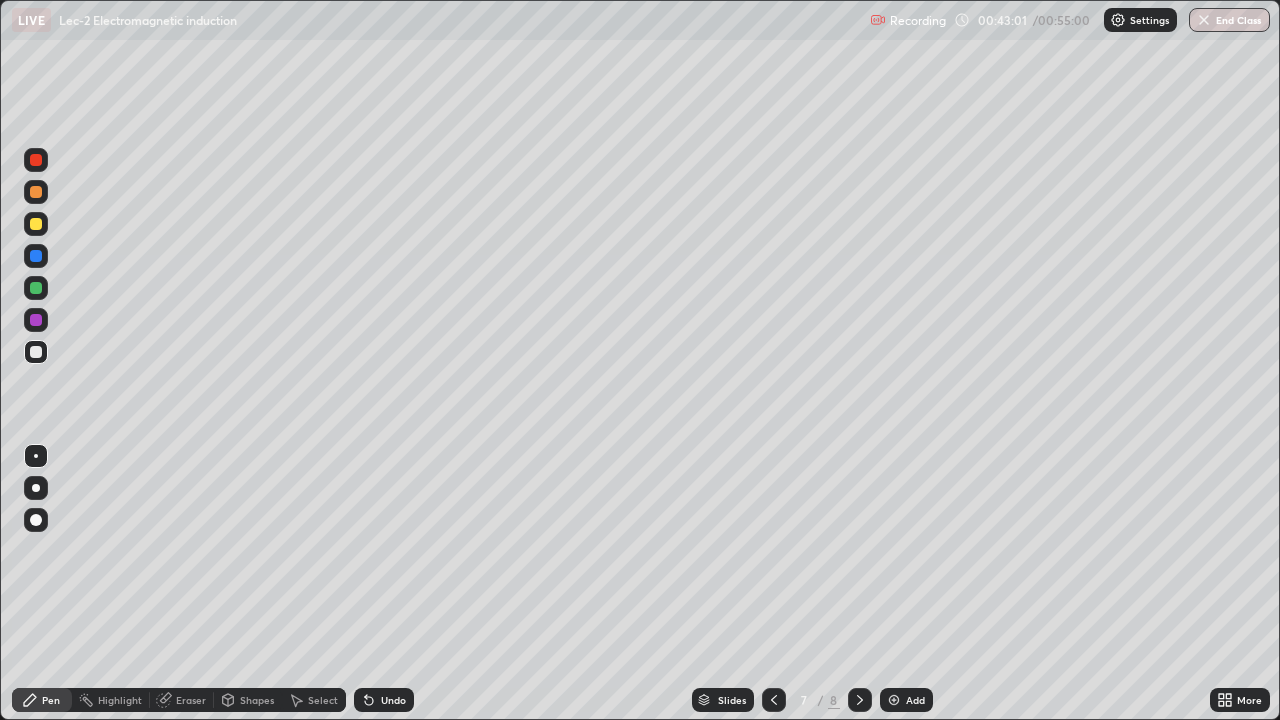 click at bounding box center [894, 700] 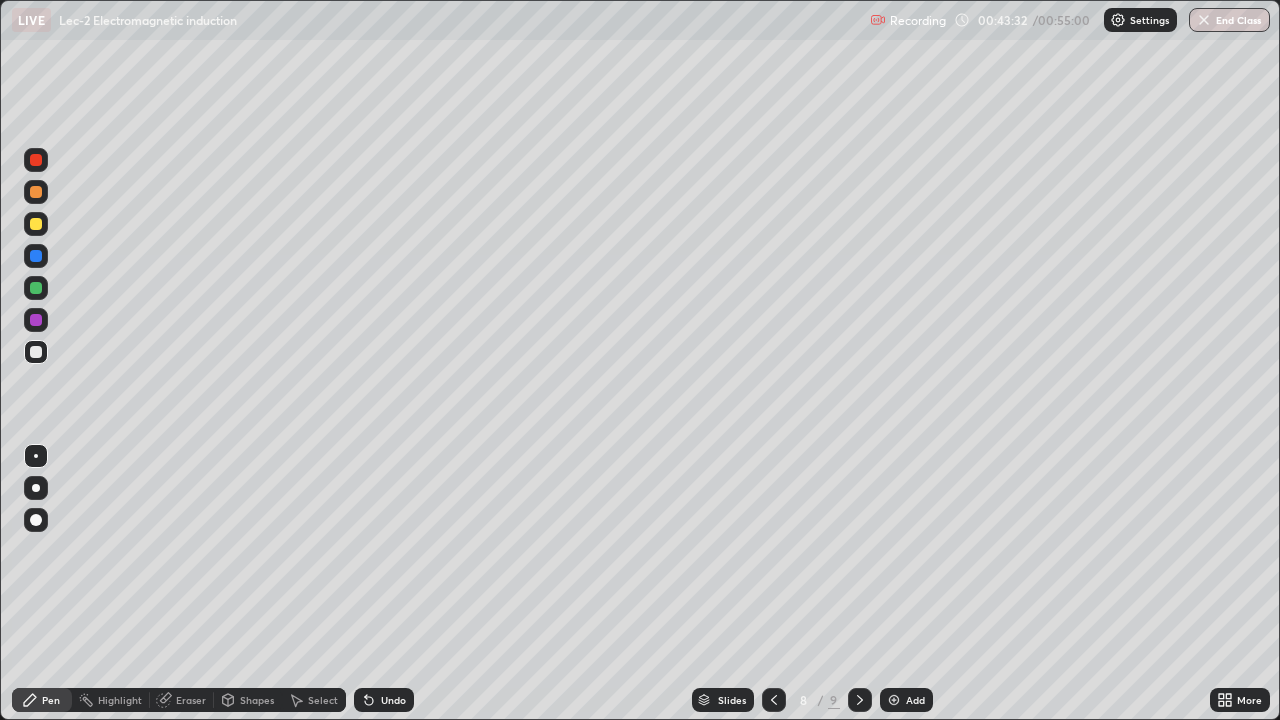 click on "Undo" at bounding box center [393, 700] 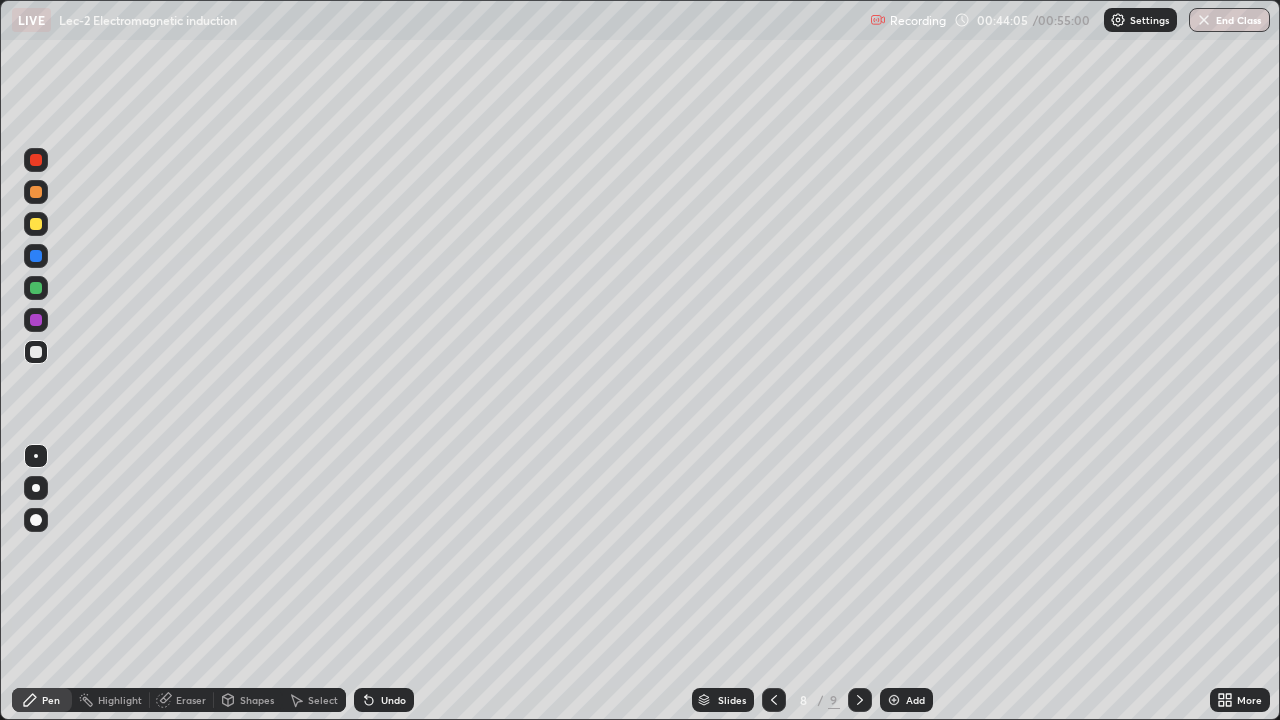 click on "Select" at bounding box center (314, 700) 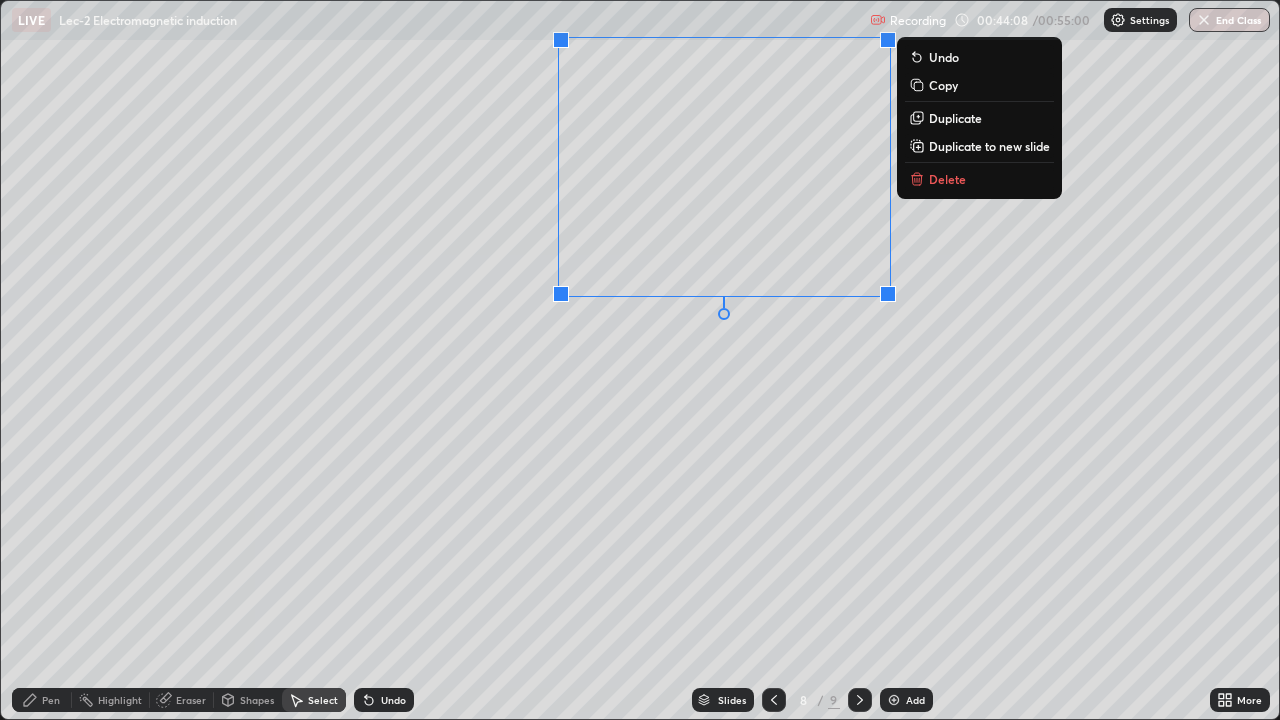 click on "Pen" at bounding box center (51, 700) 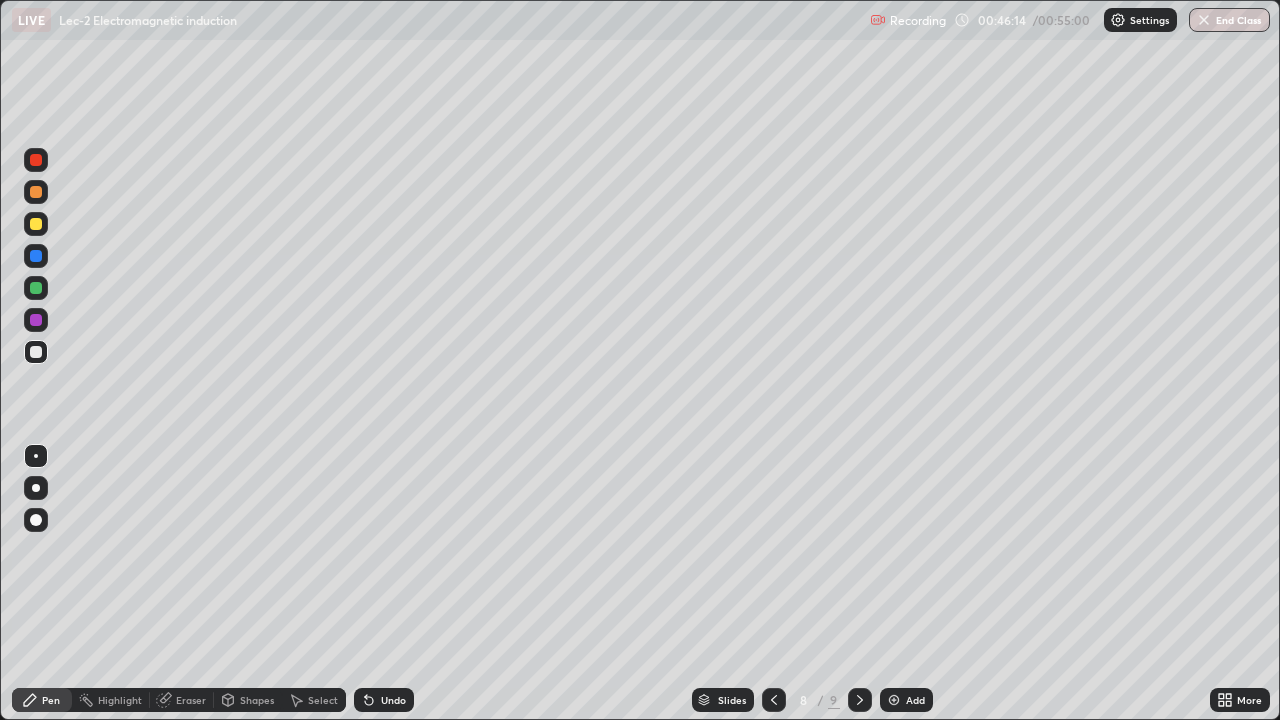 click on "End Class" at bounding box center [1229, 20] 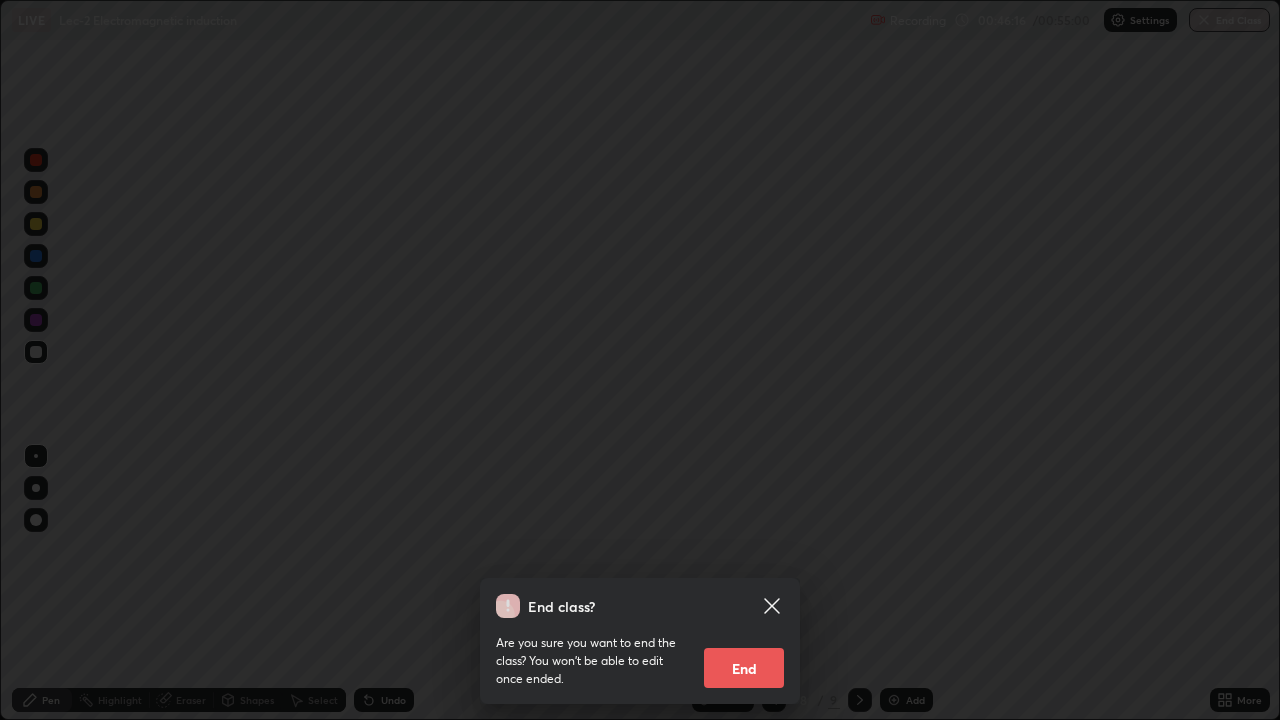 click on "End" at bounding box center [744, 668] 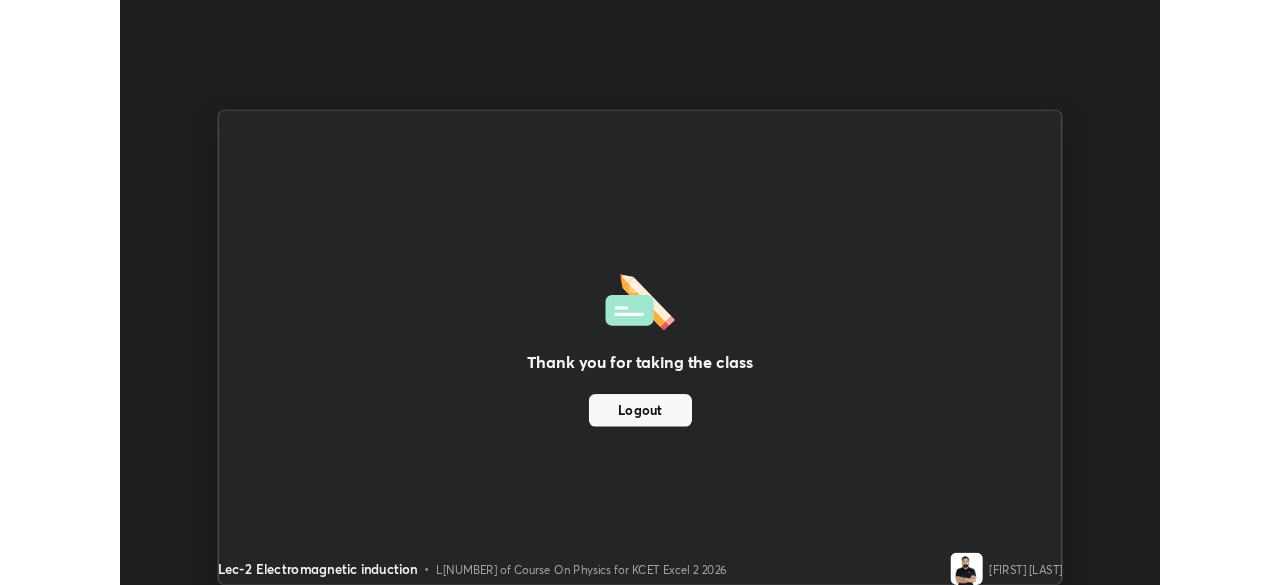 scroll, scrollTop: 585, scrollLeft: 1280, axis: both 